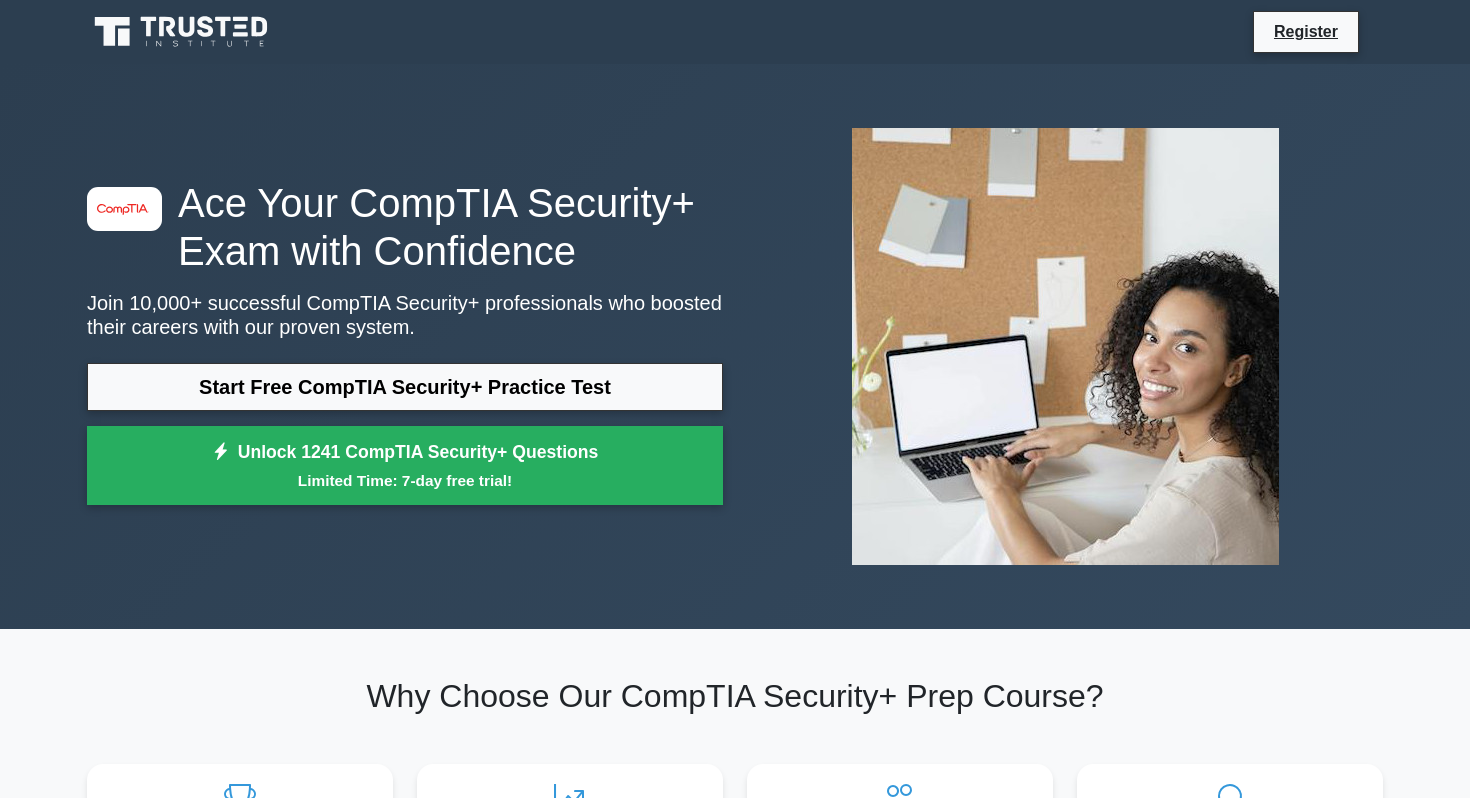 scroll, scrollTop: 0, scrollLeft: 0, axis: both 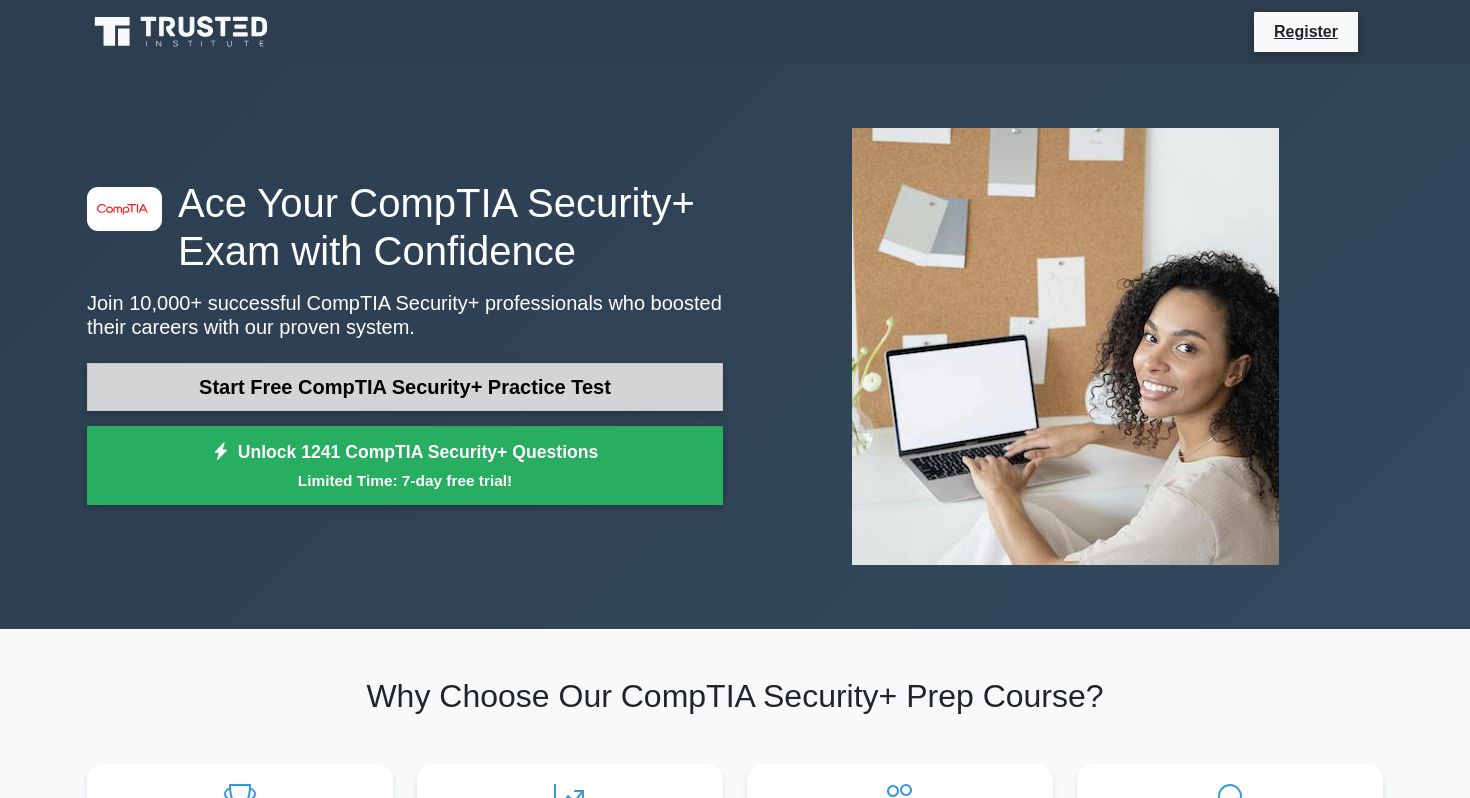 click on "Start Free CompTIA Security+ Practice Test" at bounding box center (405, 387) 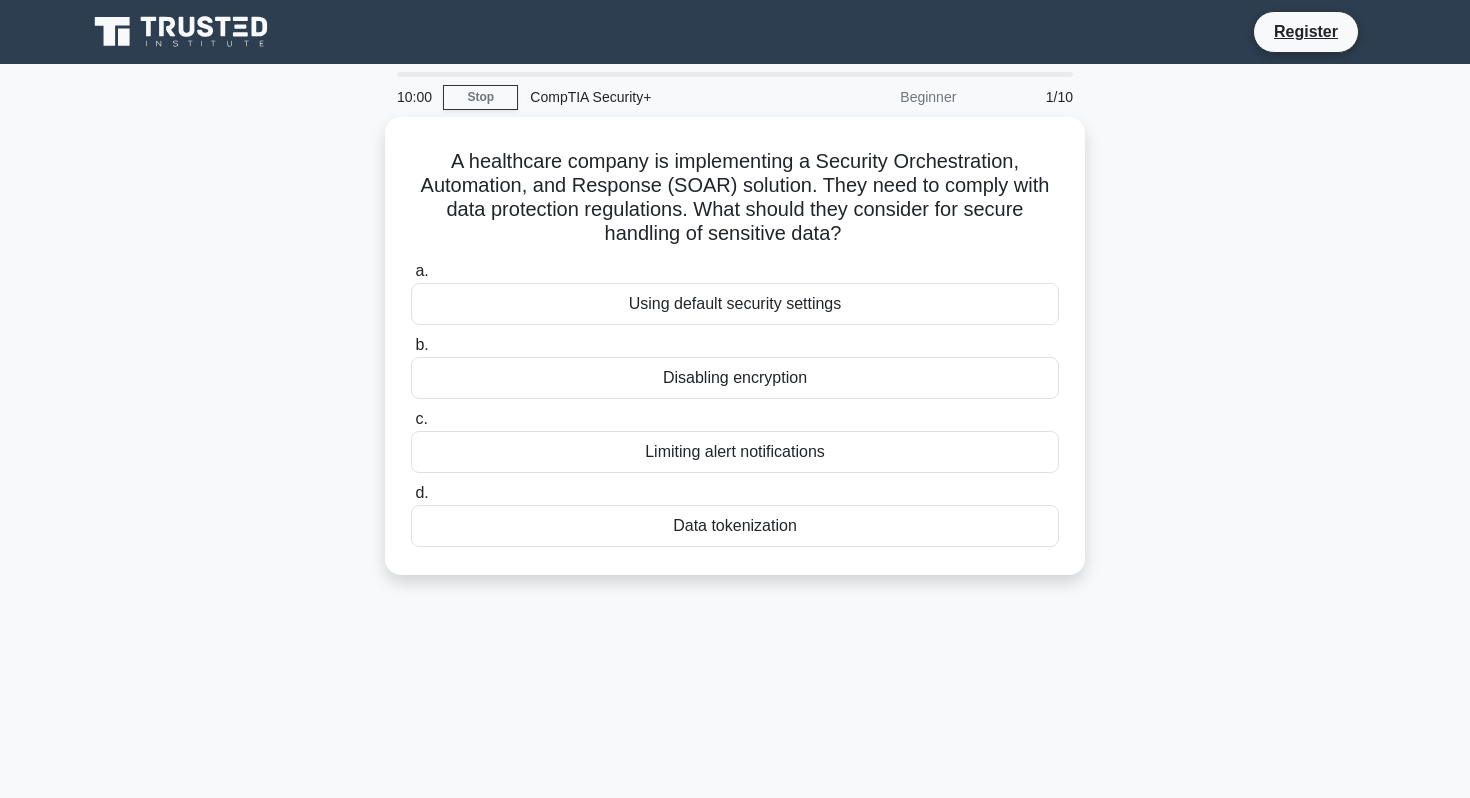 scroll, scrollTop: 0, scrollLeft: 0, axis: both 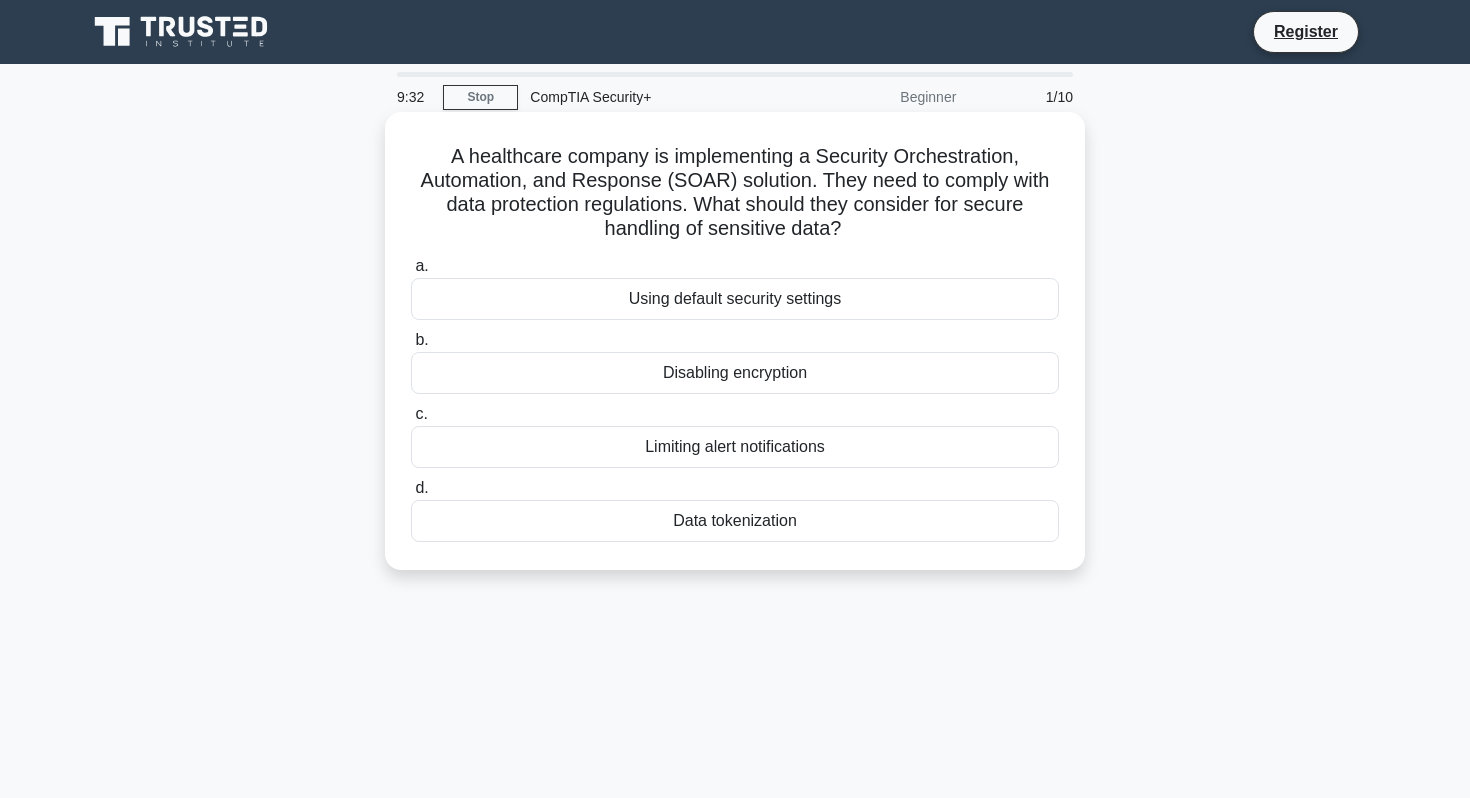 click on "Data tokenization" at bounding box center [735, 521] 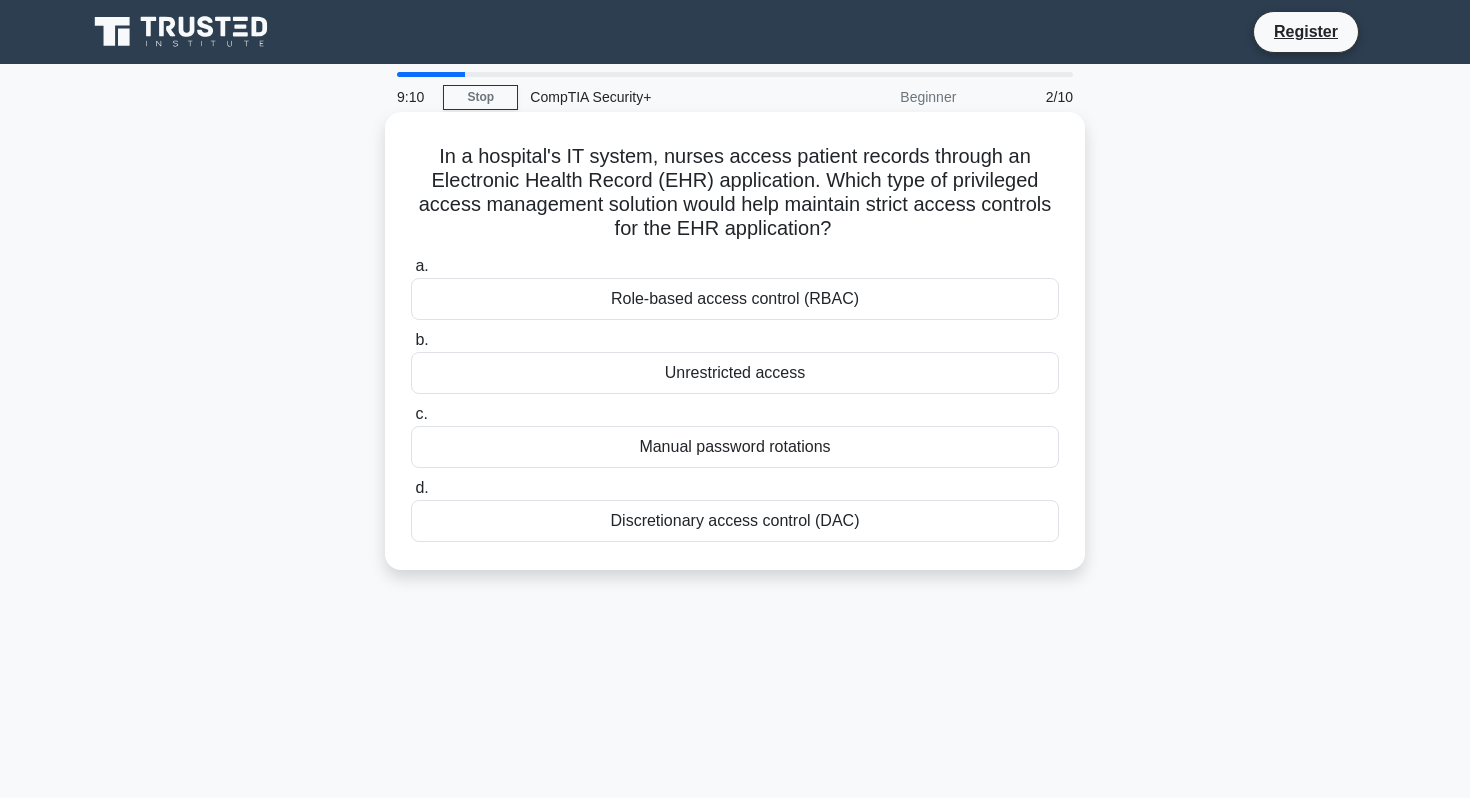 click on "Role-based access control (RBAC)" at bounding box center (735, 299) 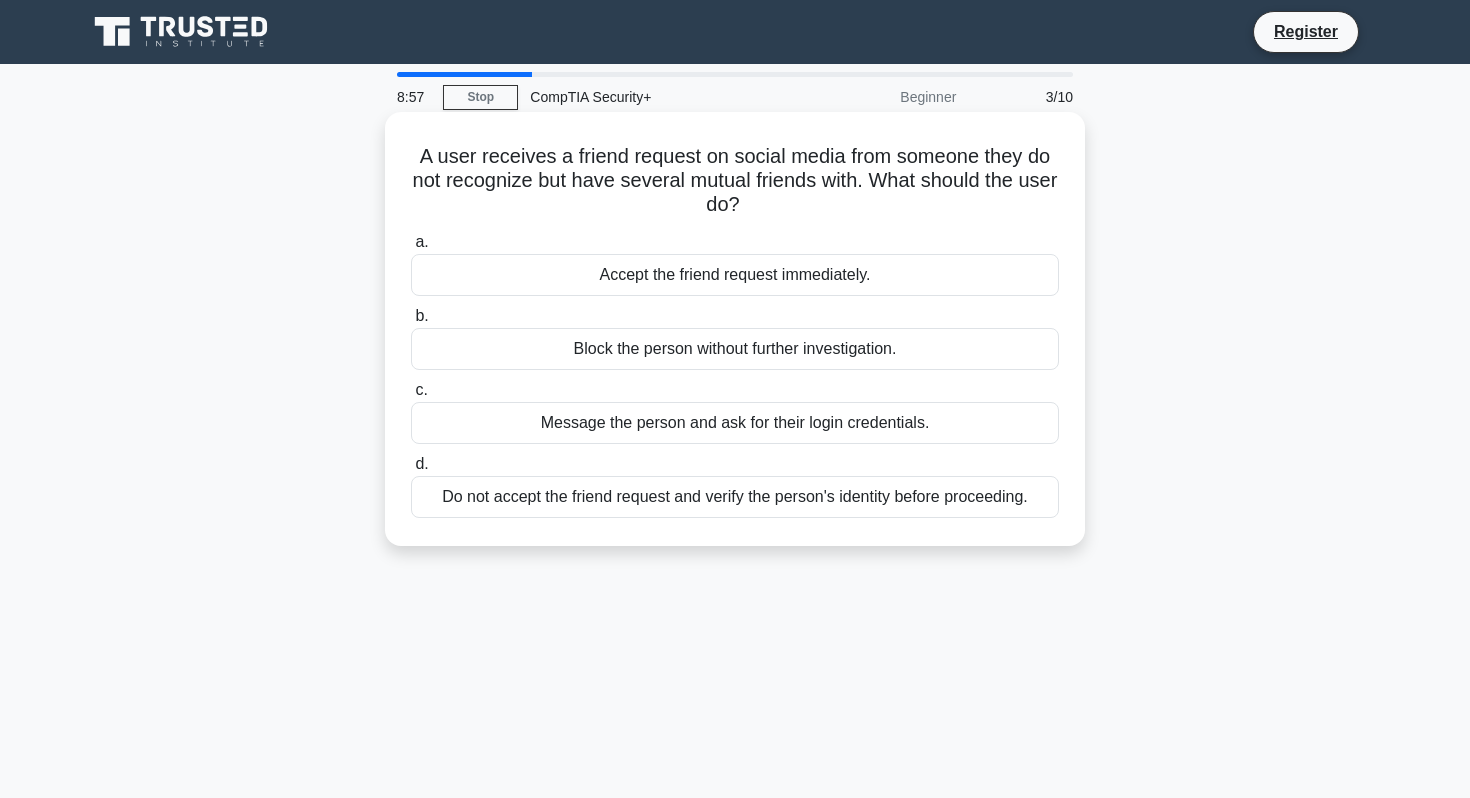 click on "Do not accept the friend request and verify the person's identity before proceeding." at bounding box center [735, 497] 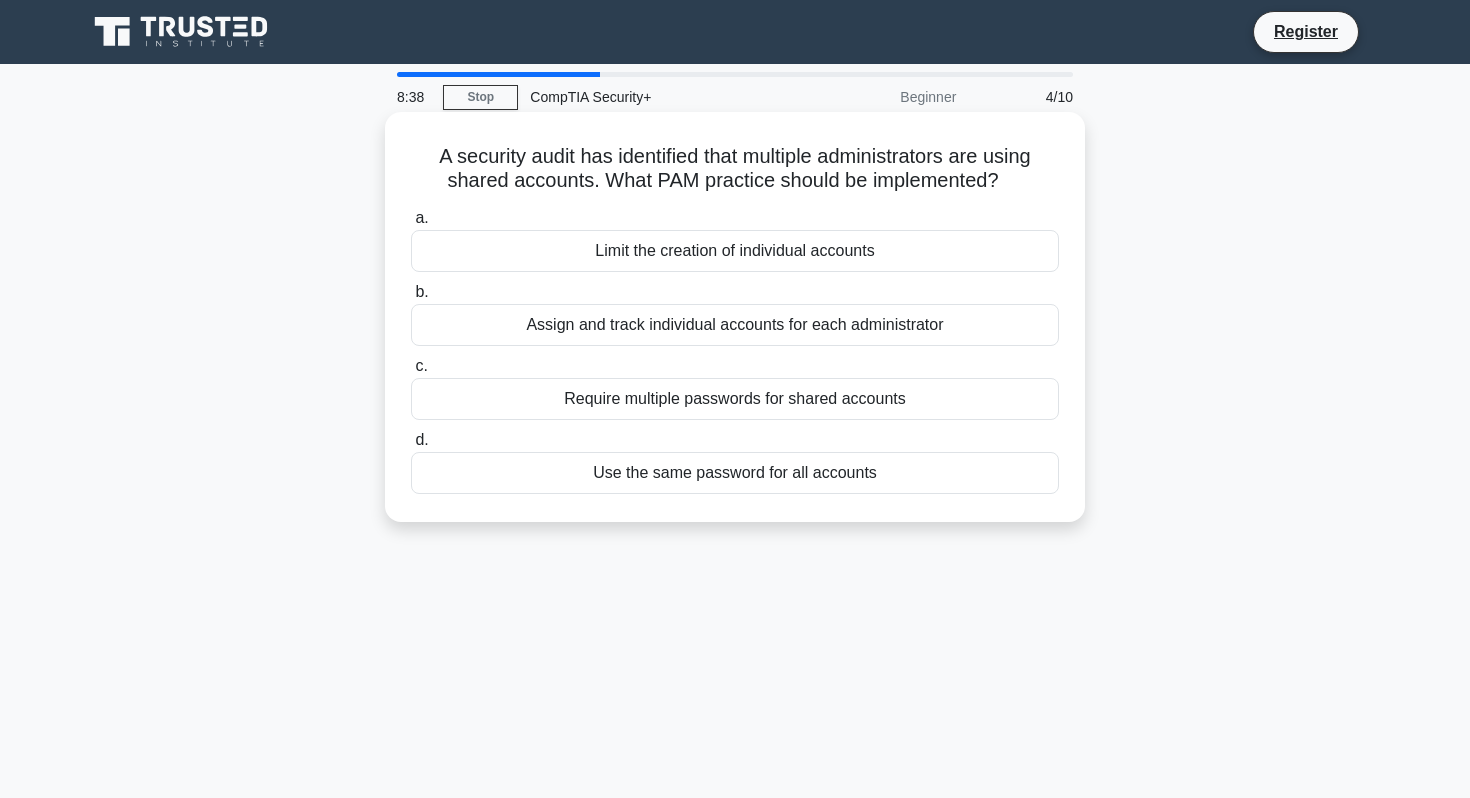 click on "Require multiple passwords for shared accounts" at bounding box center (735, 399) 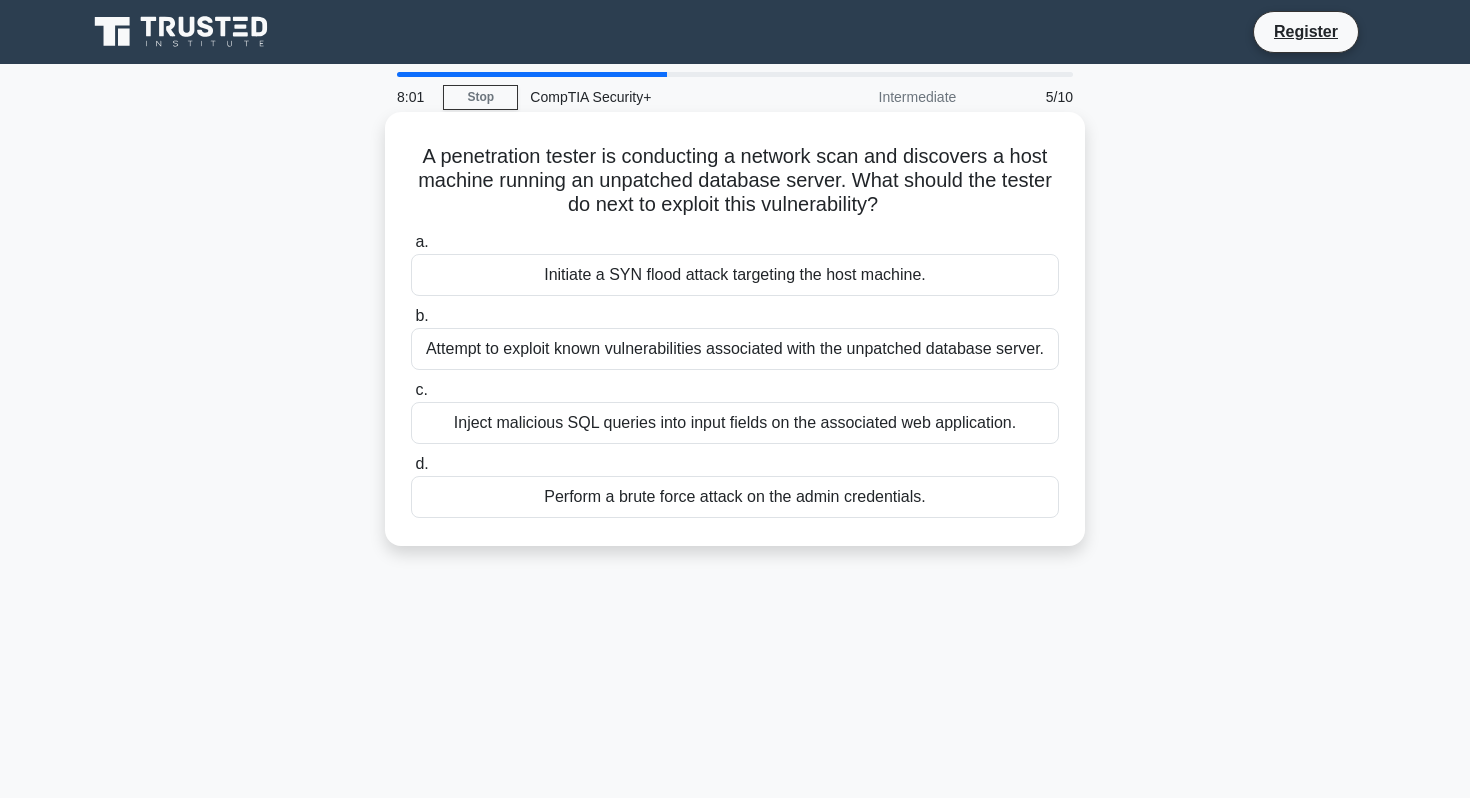click on "Inject malicious SQL queries into input fields on the associated web application." at bounding box center [735, 423] 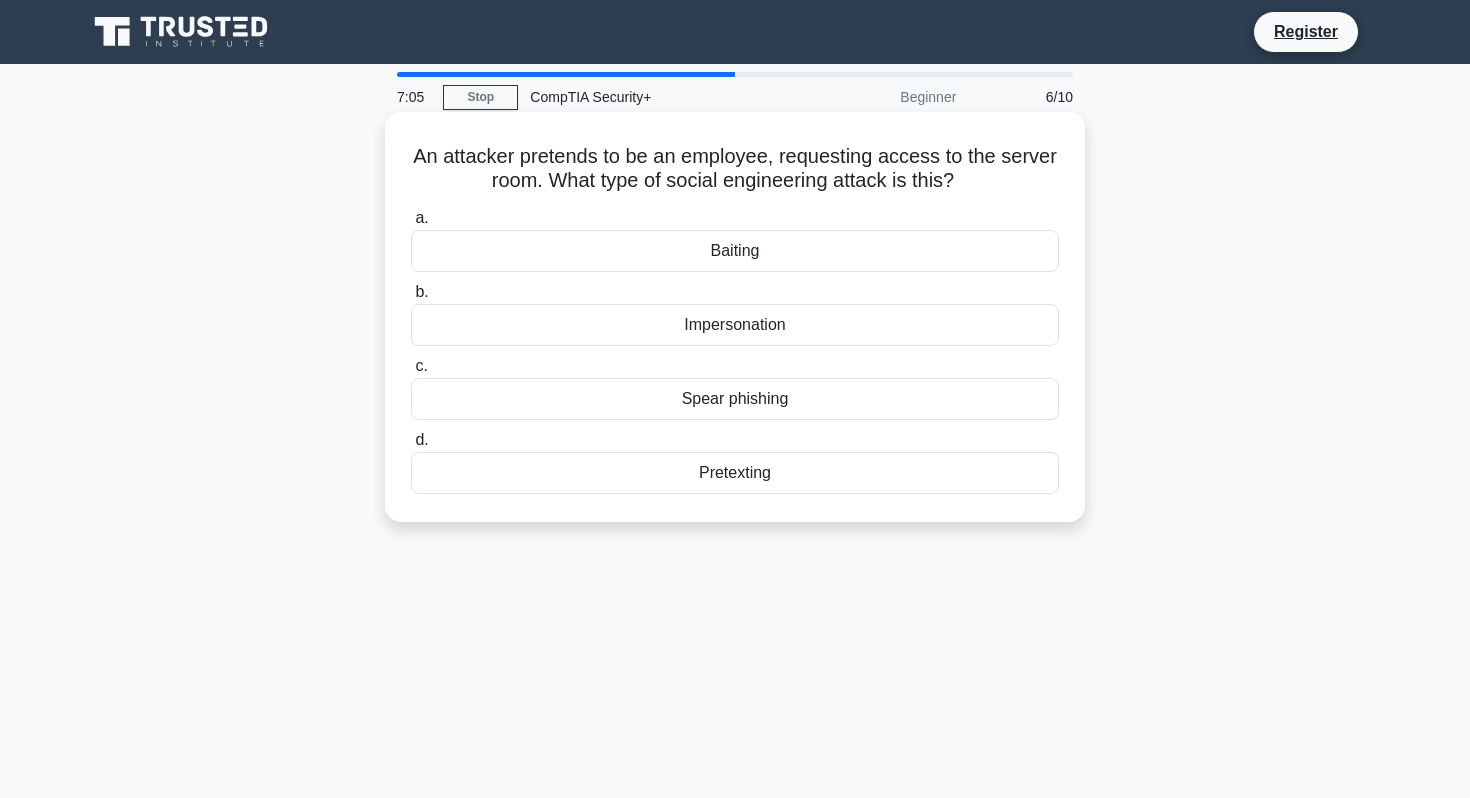 click on "Impersonation" at bounding box center (735, 325) 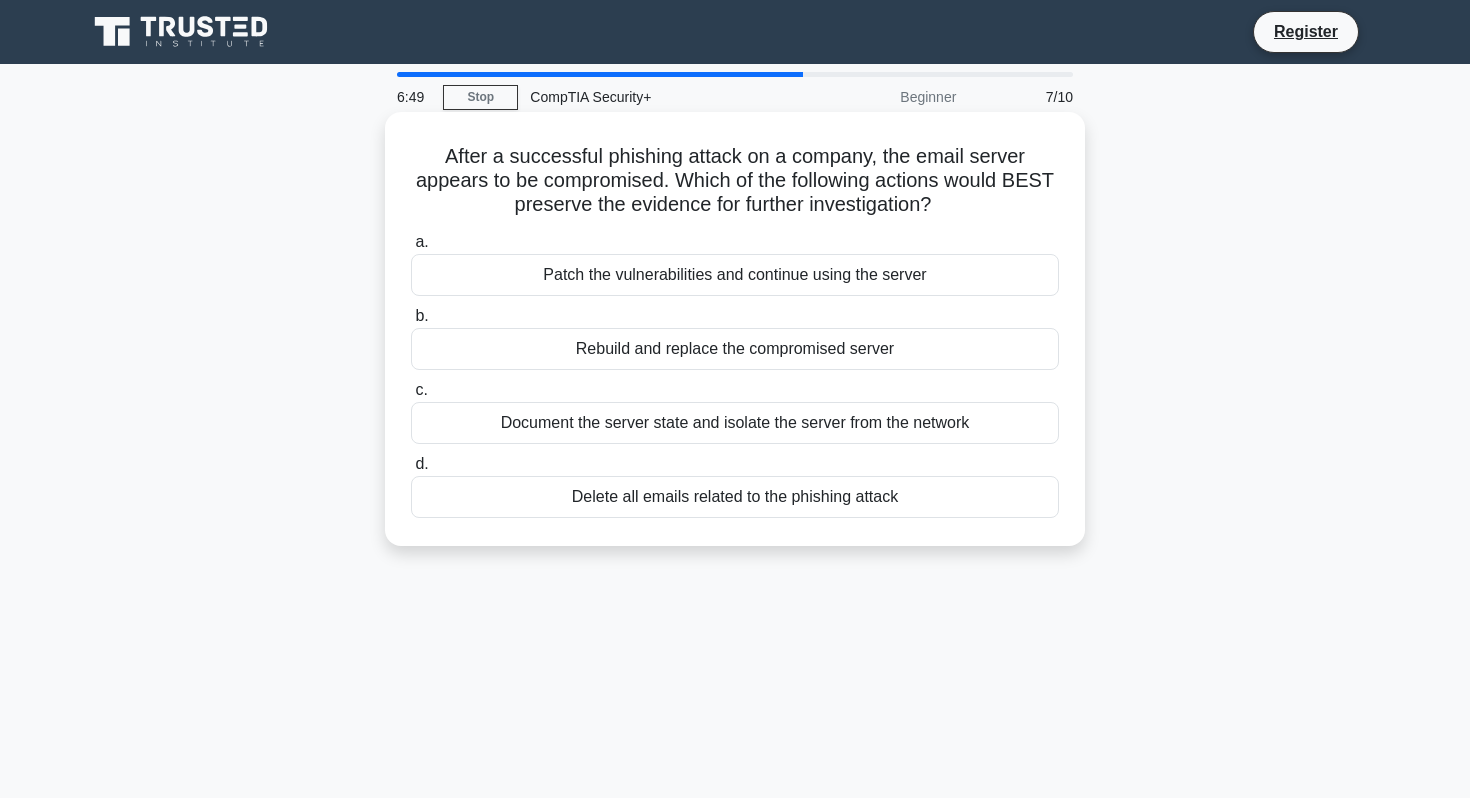 click on "Document the server state and isolate the server from the network" at bounding box center (735, 423) 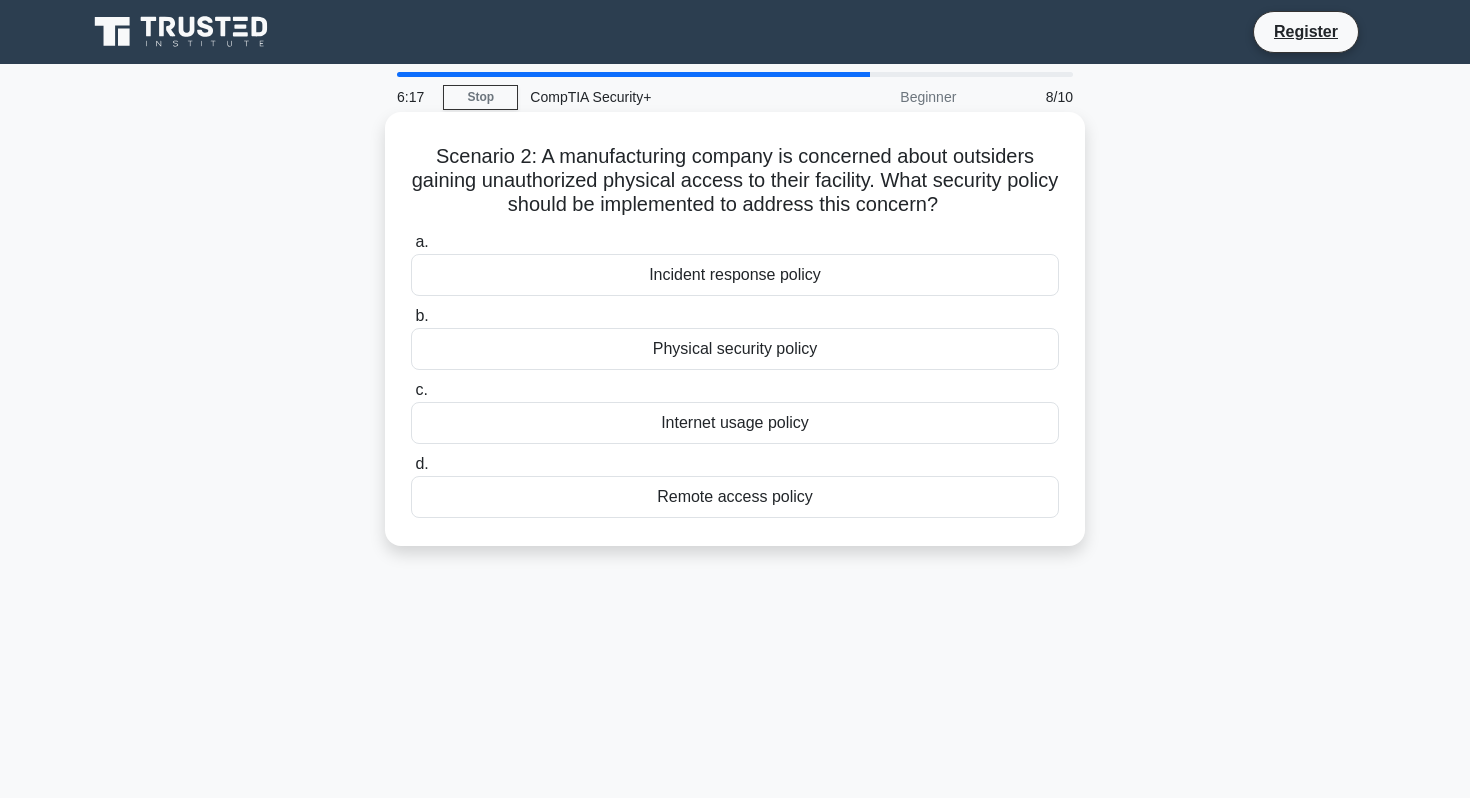 click on "Physical security policy" at bounding box center (735, 349) 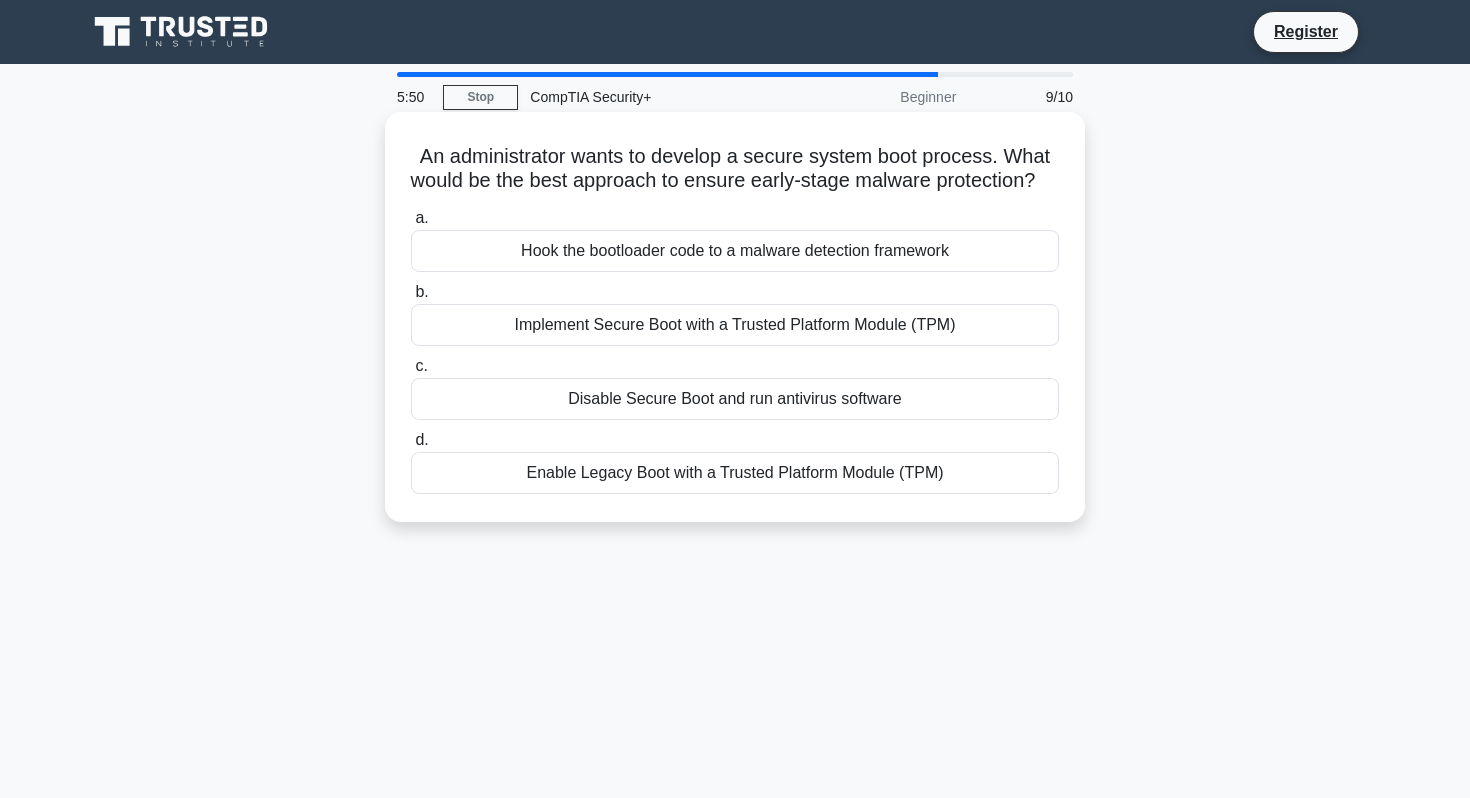 click on "Hook the bootloader code to a malware detection framework" at bounding box center (735, 251) 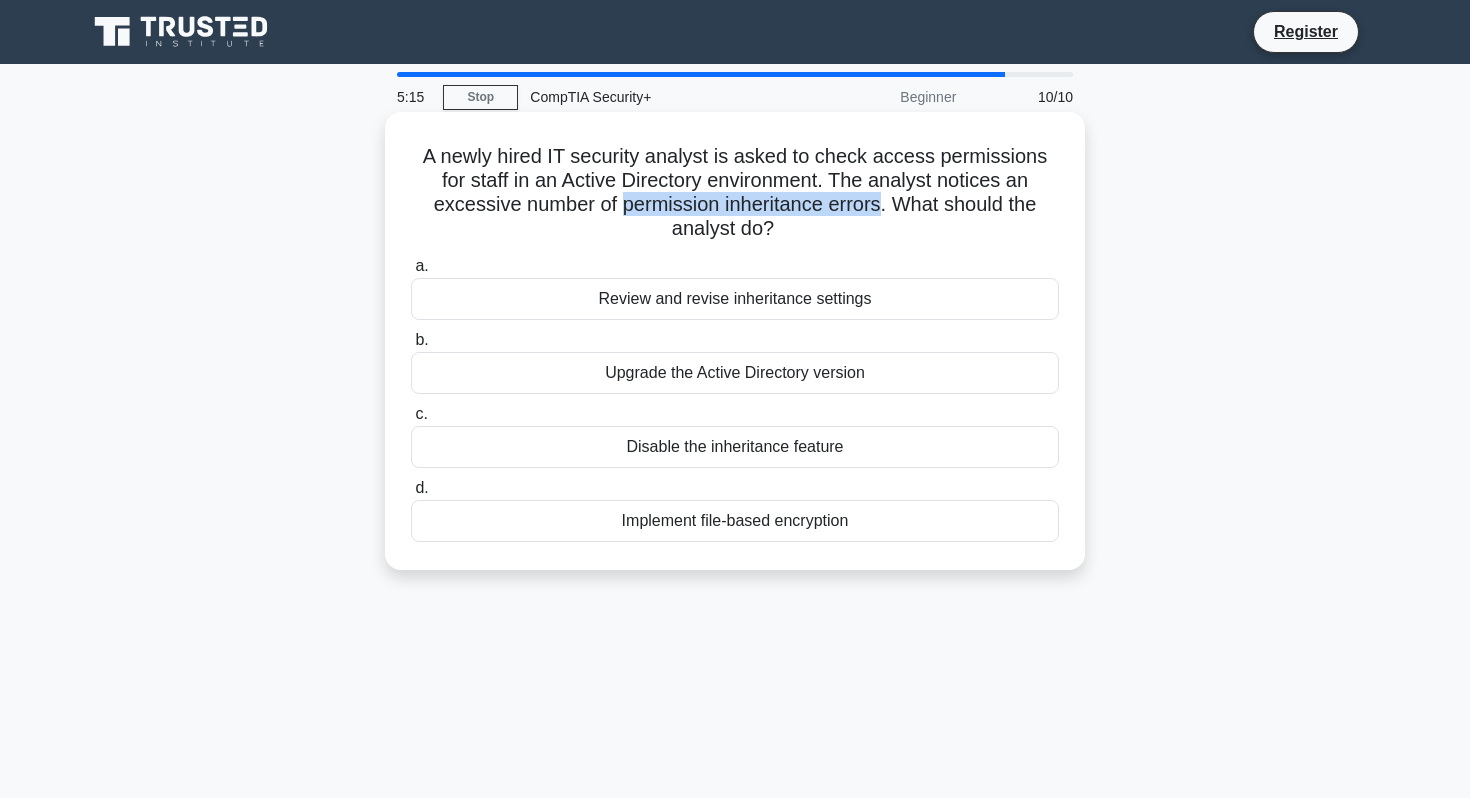 drag, startPoint x: 508, startPoint y: 208, endPoint x: 763, endPoint y: 212, distance: 255.03137 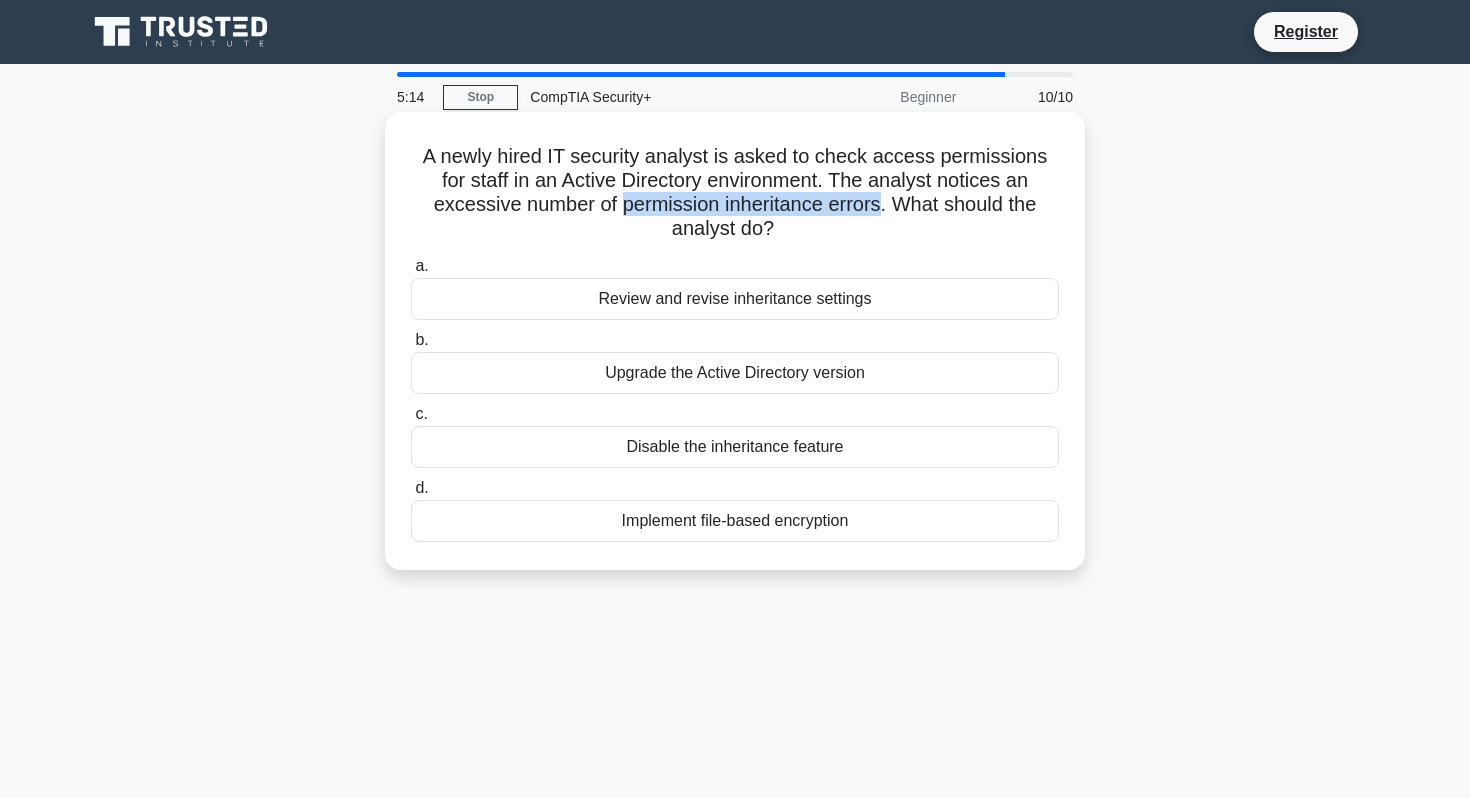 copy on "permission inheritance errors" 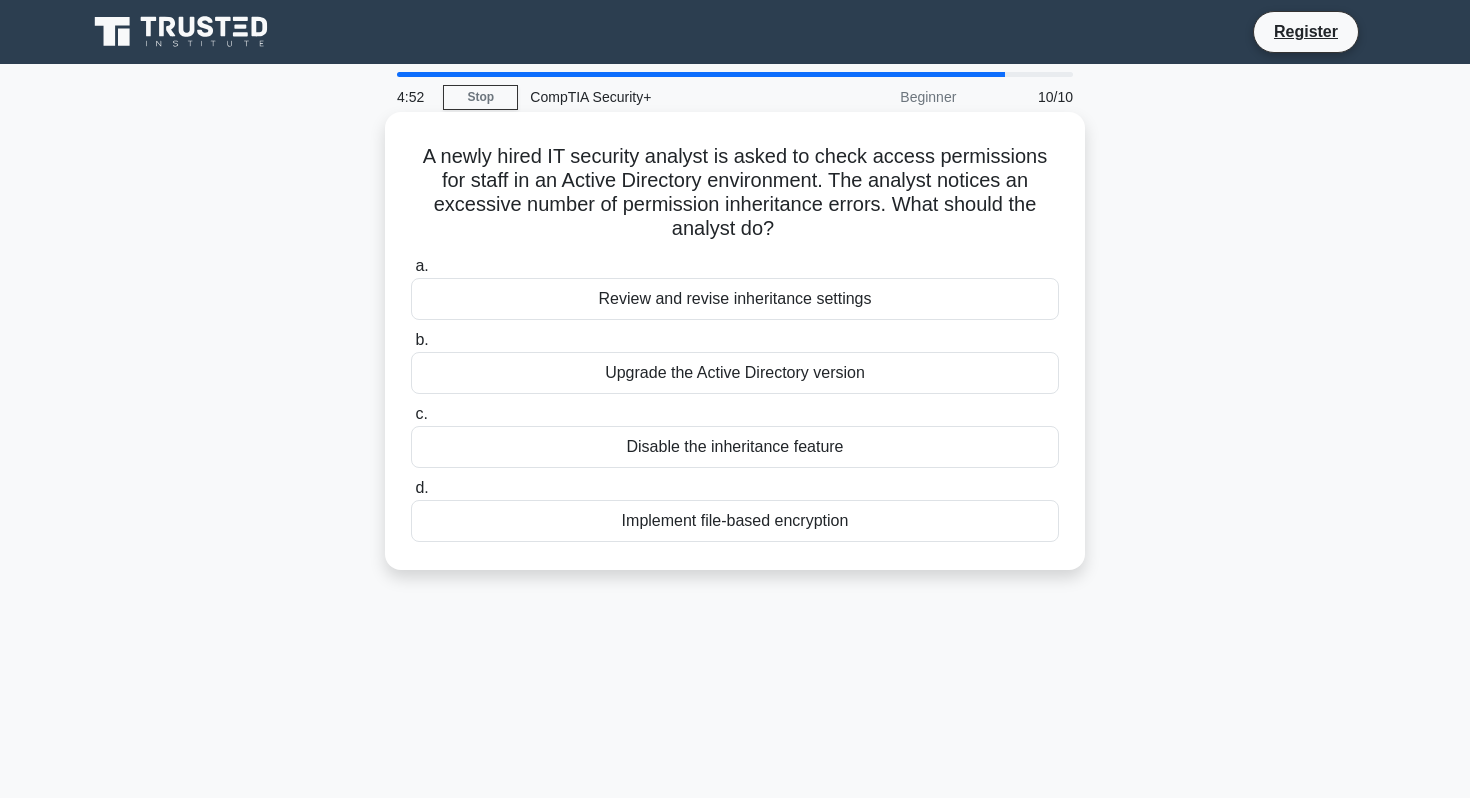 click on "Implement file-based encryption" at bounding box center (735, 521) 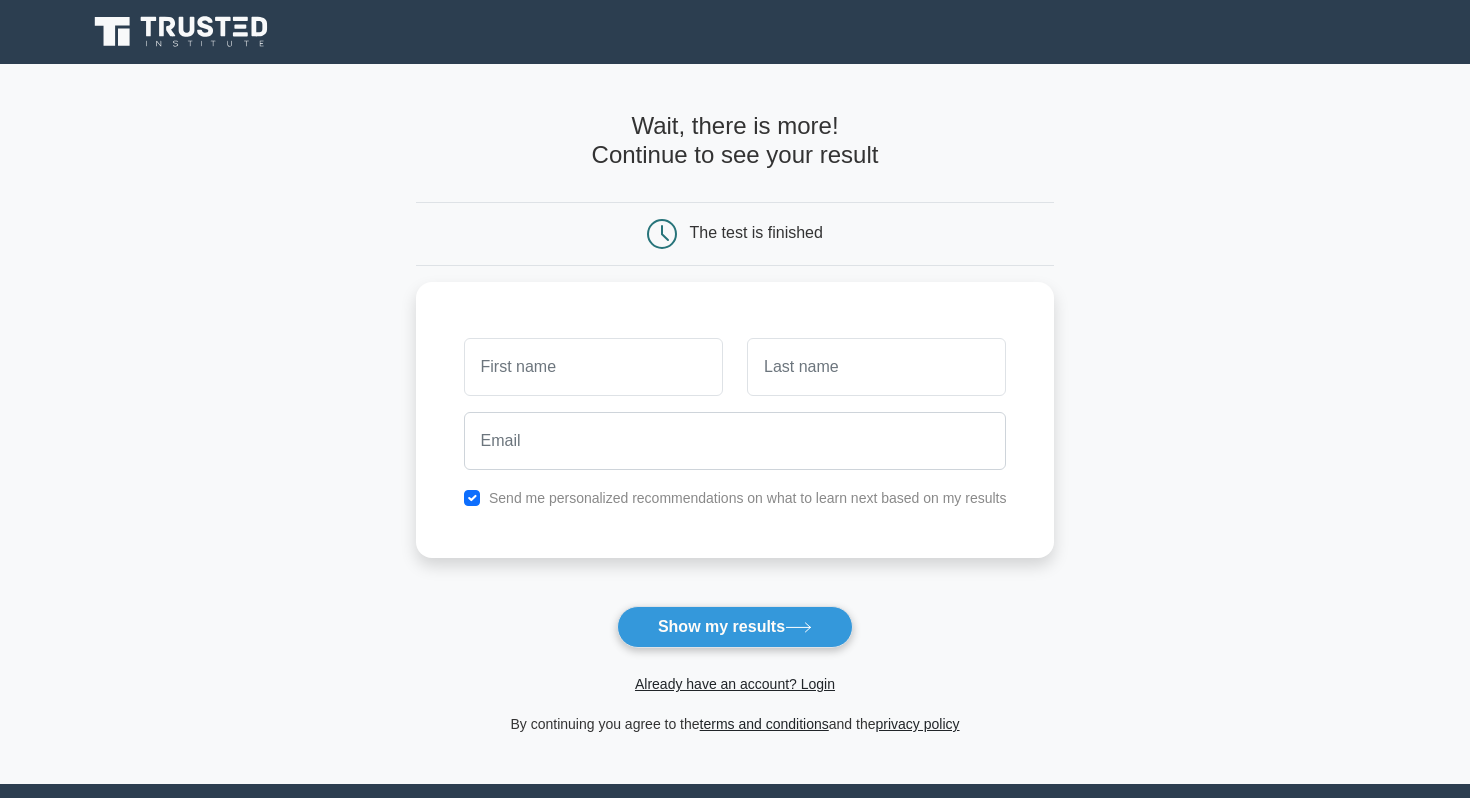 scroll, scrollTop: 0, scrollLeft: 0, axis: both 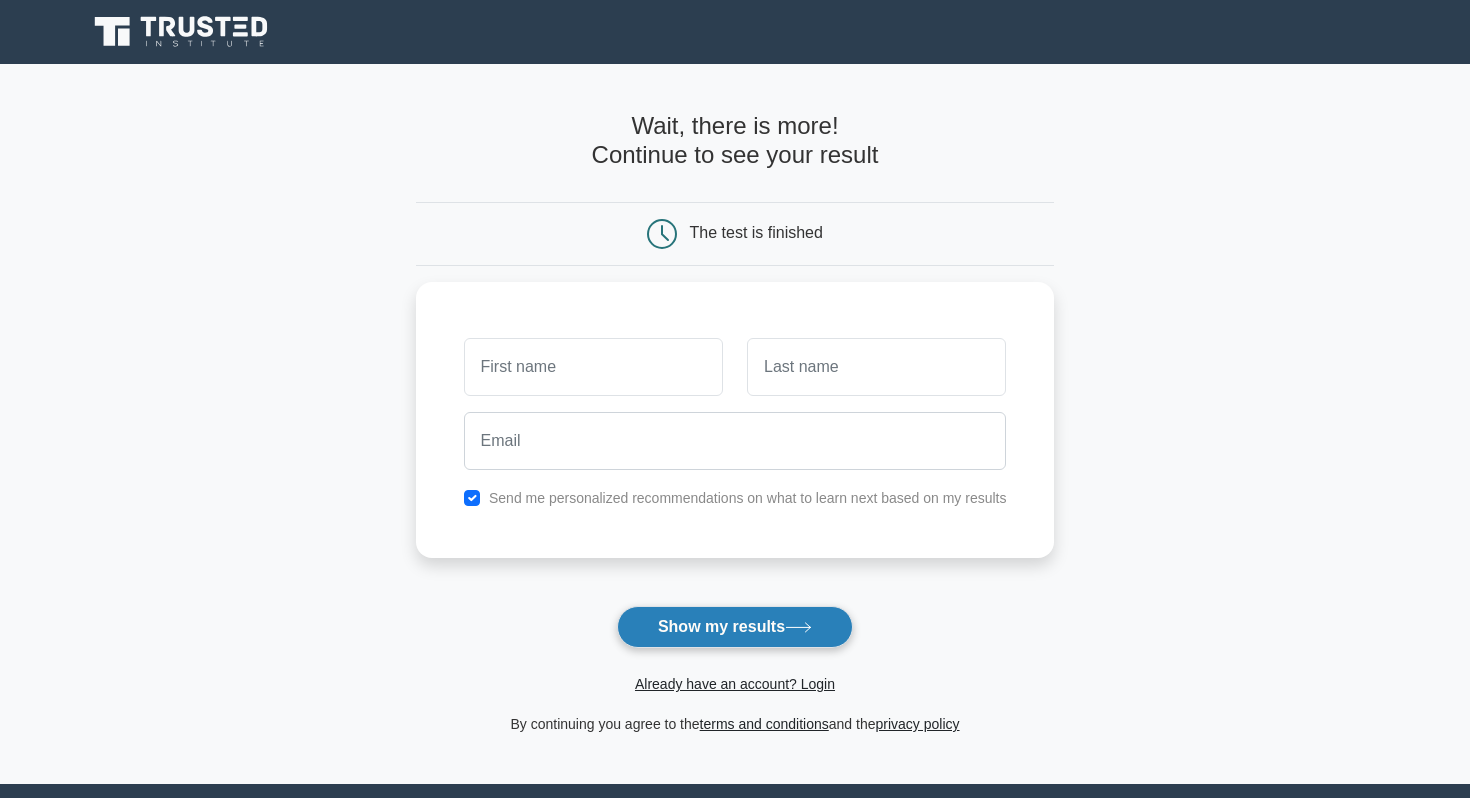 click on "Show my results" at bounding box center (735, 627) 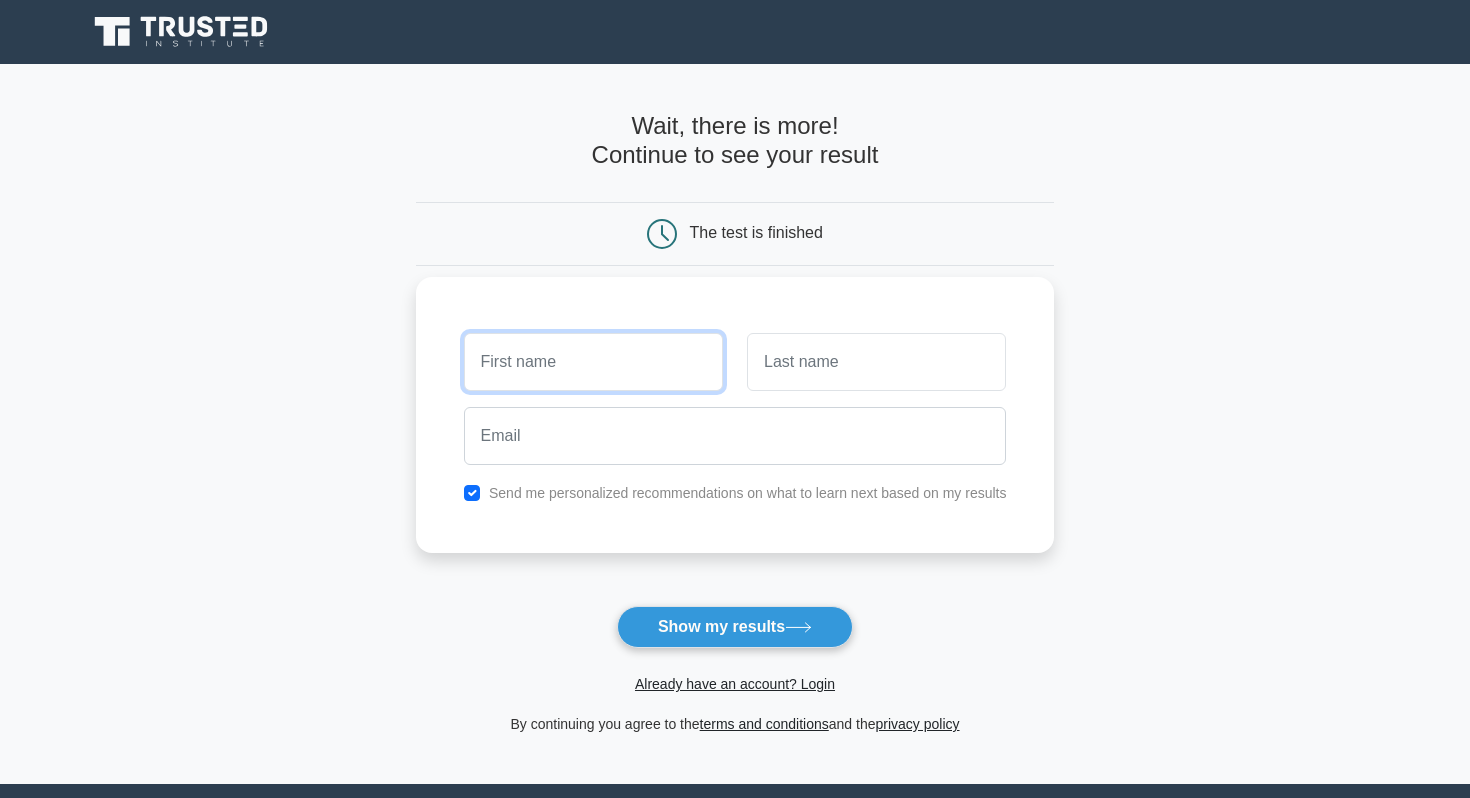click at bounding box center [593, 362] 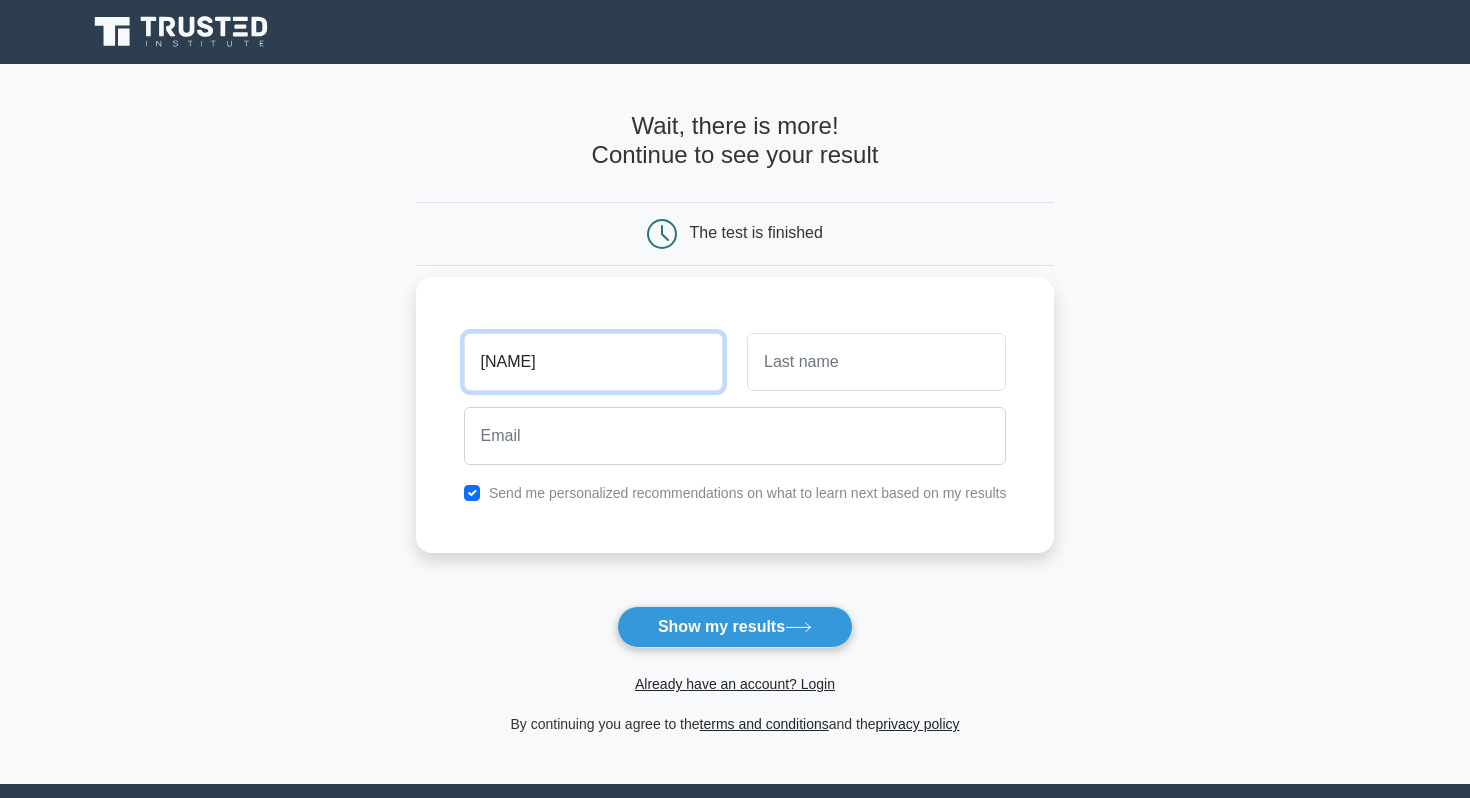 type on "lucas" 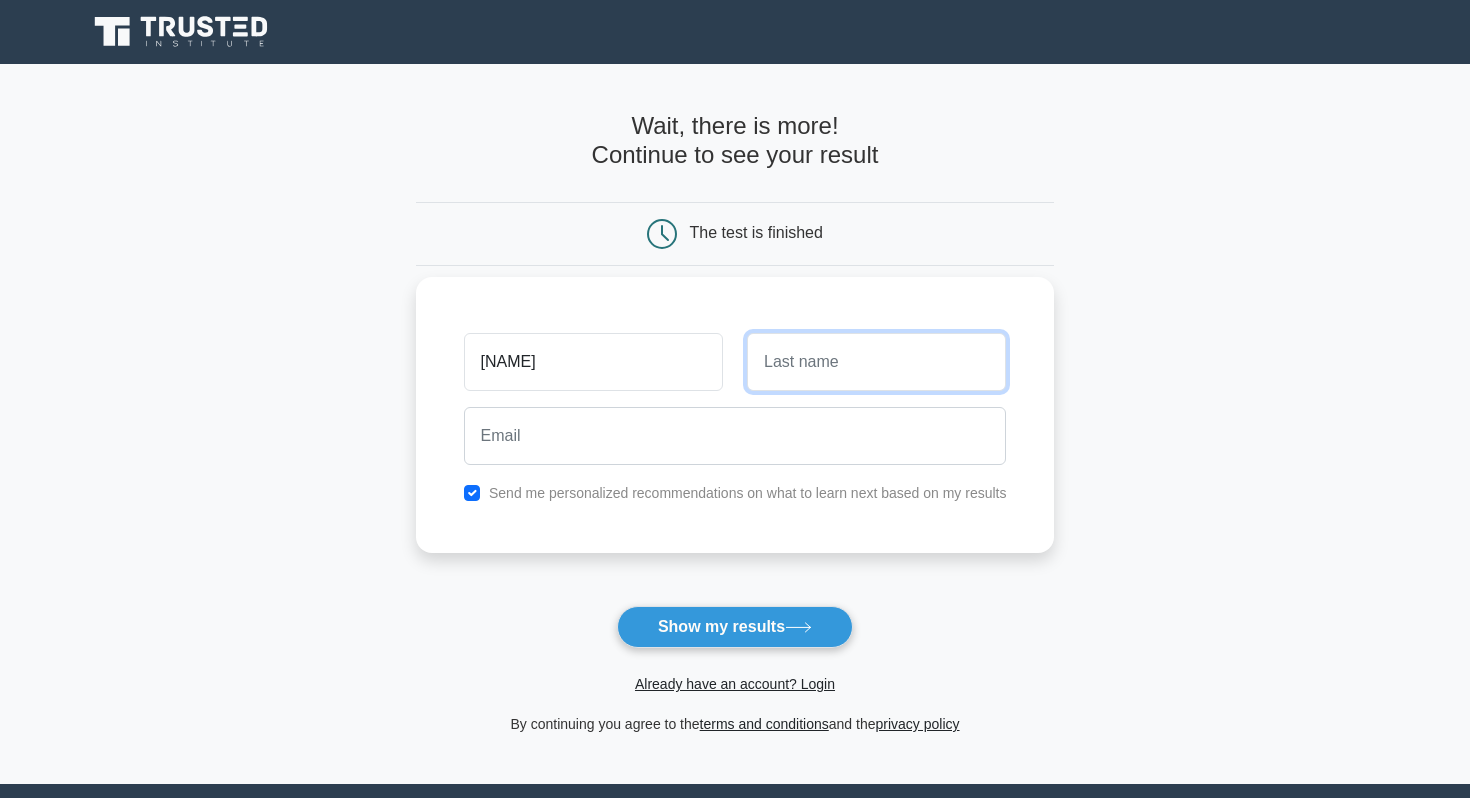 click at bounding box center (876, 362) 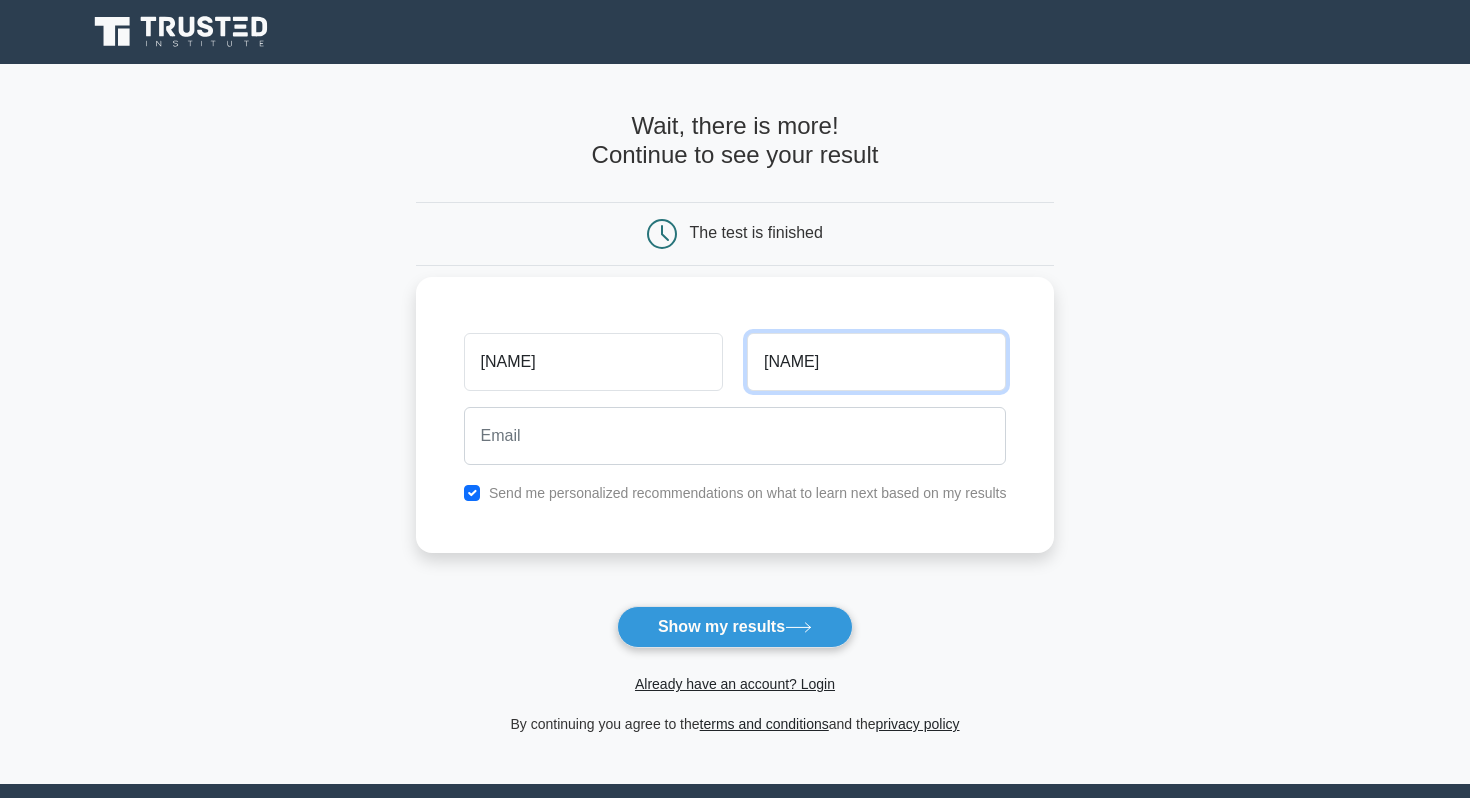 type on "chin" 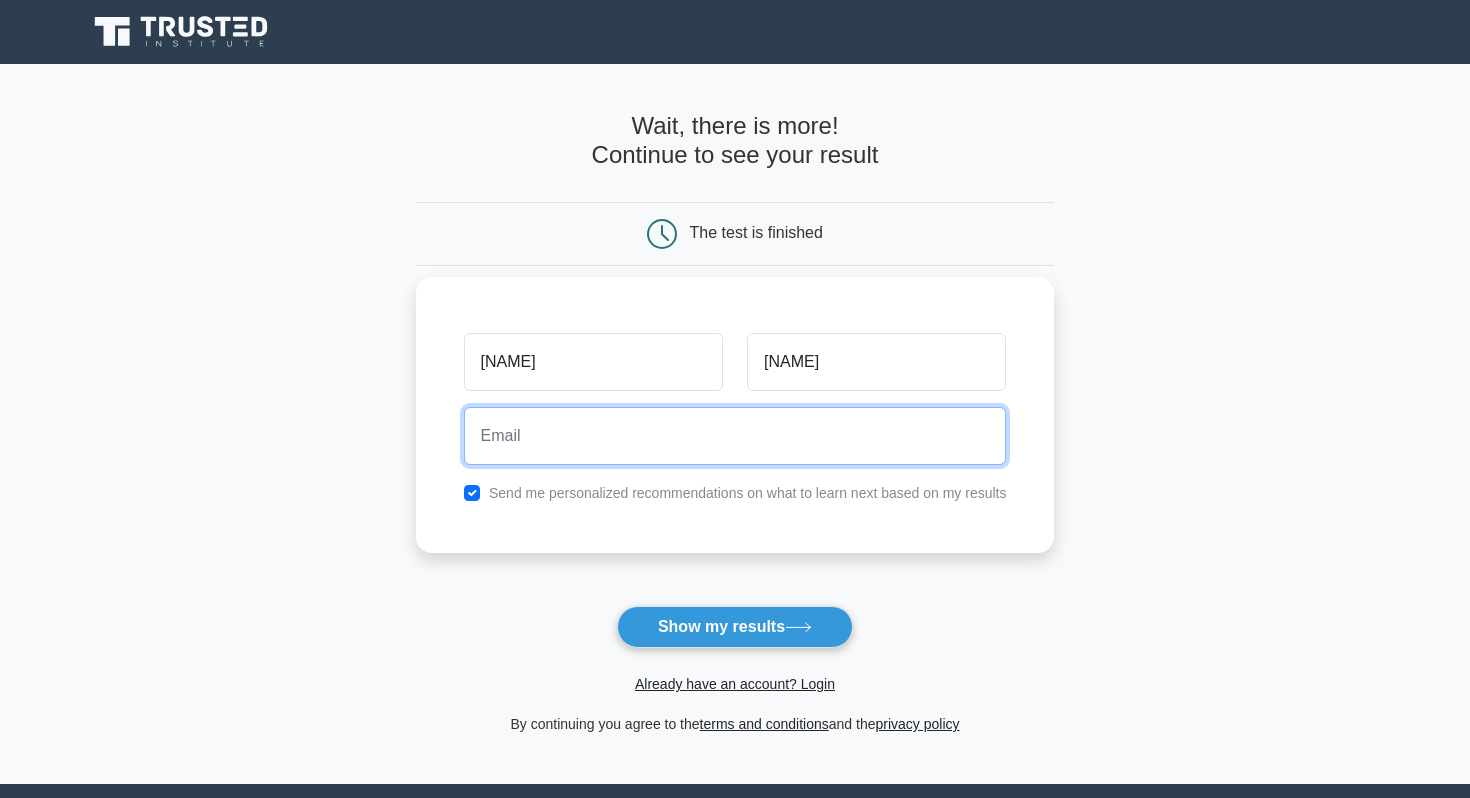 click at bounding box center (735, 436) 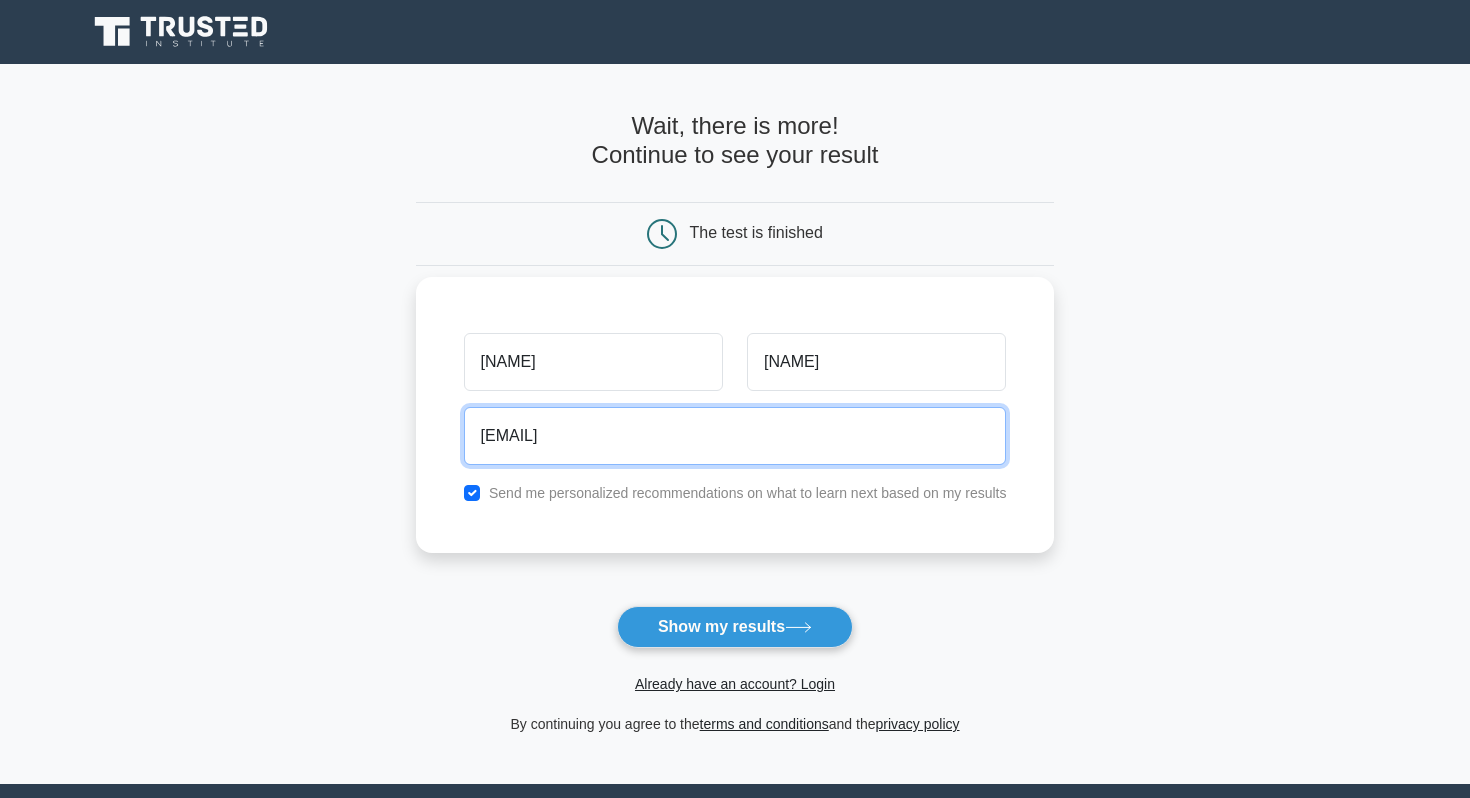 drag, startPoint x: 512, startPoint y: 434, endPoint x: 477, endPoint y: 434, distance: 35 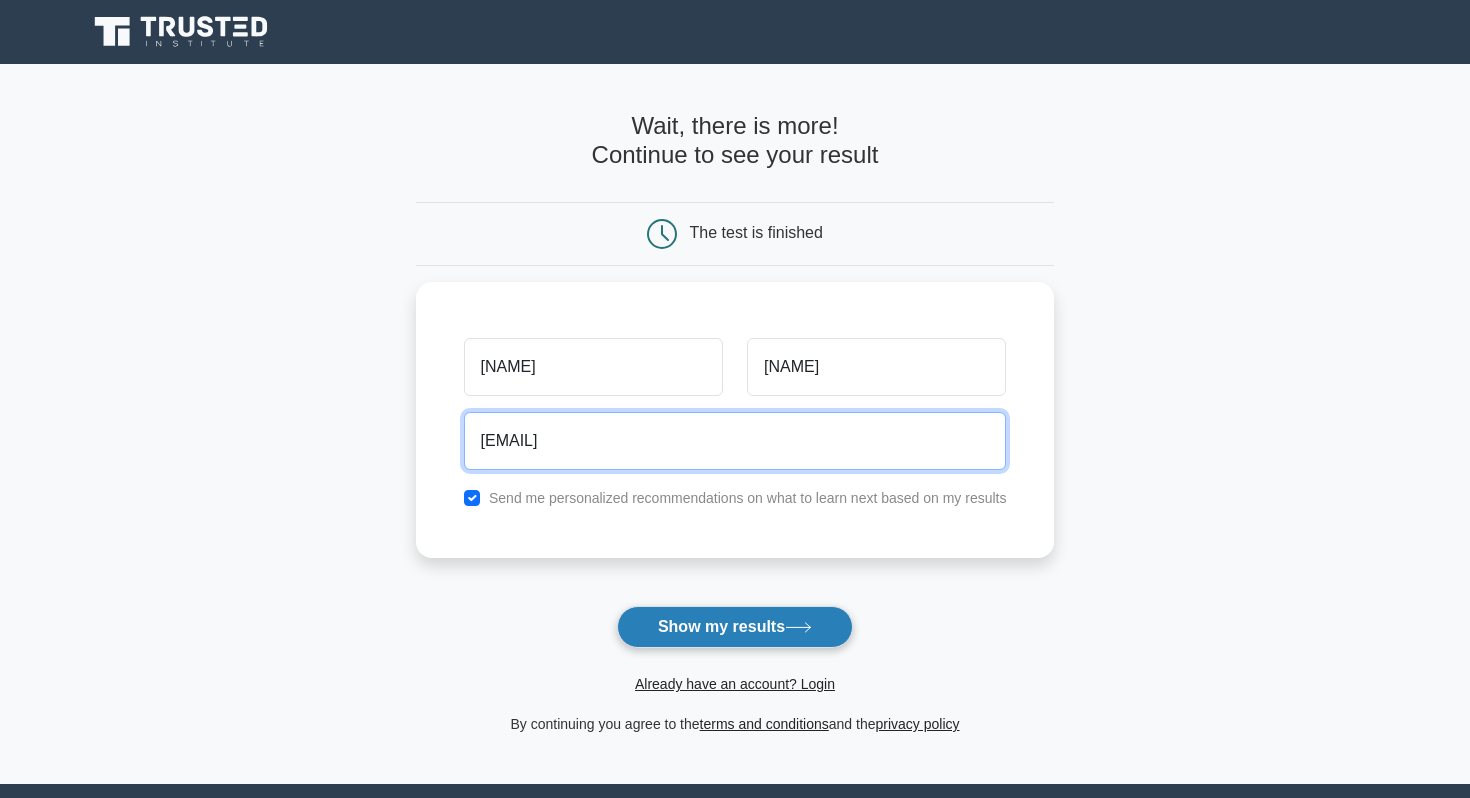 type on "lucas@gmail.com" 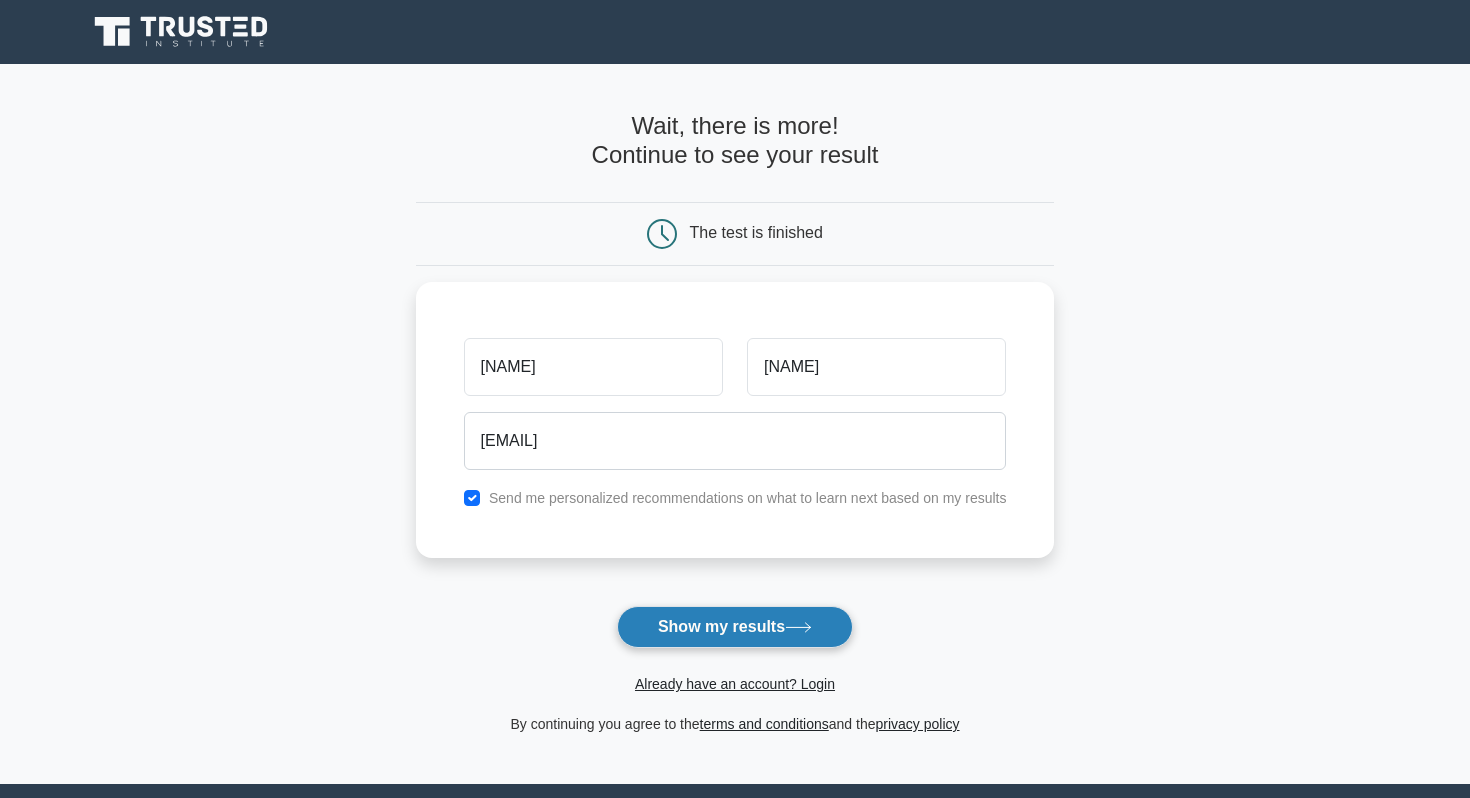 click on "Show my results" at bounding box center (735, 627) 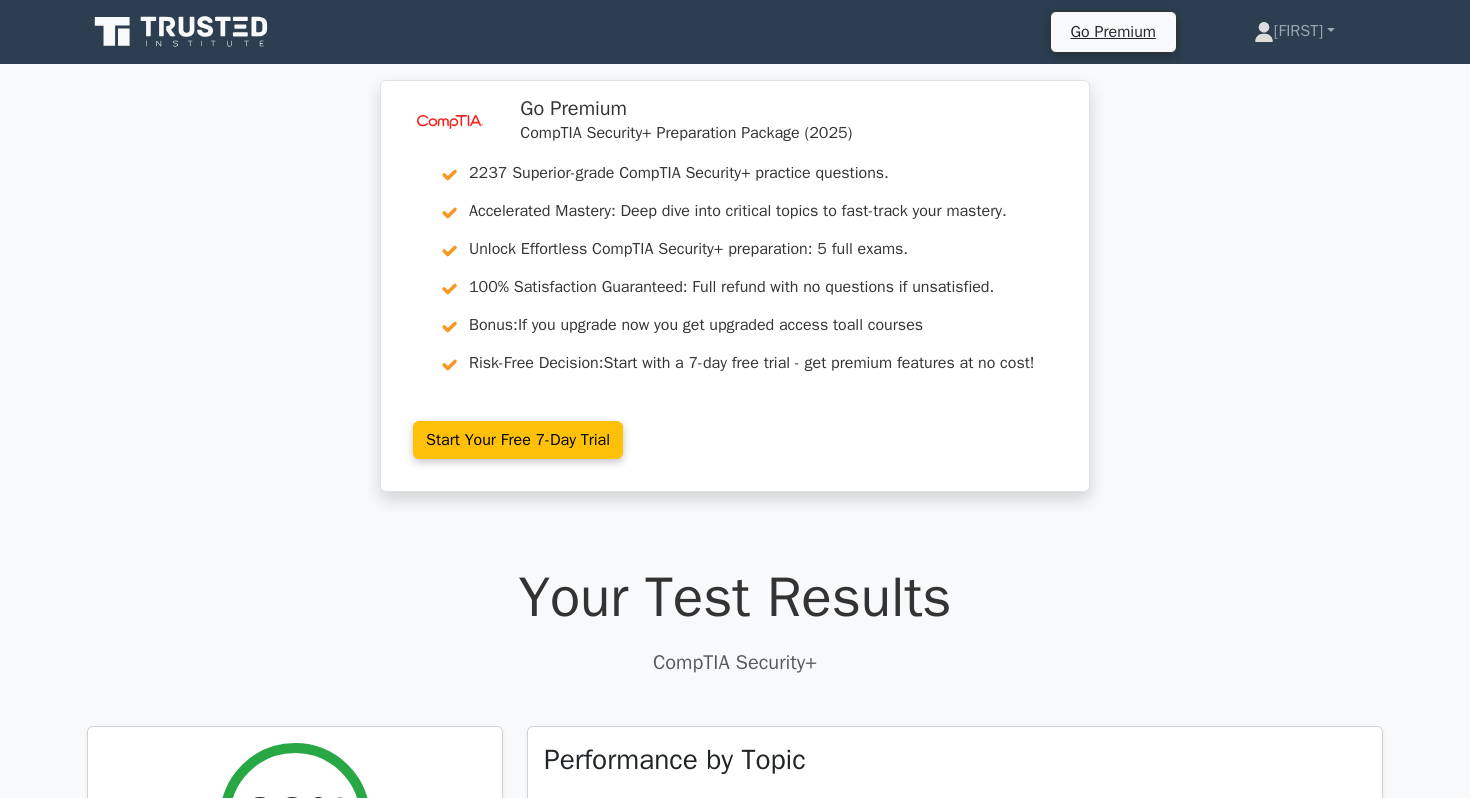 scroll, scrollTop: 0, scrollLeft: 0, axis: both 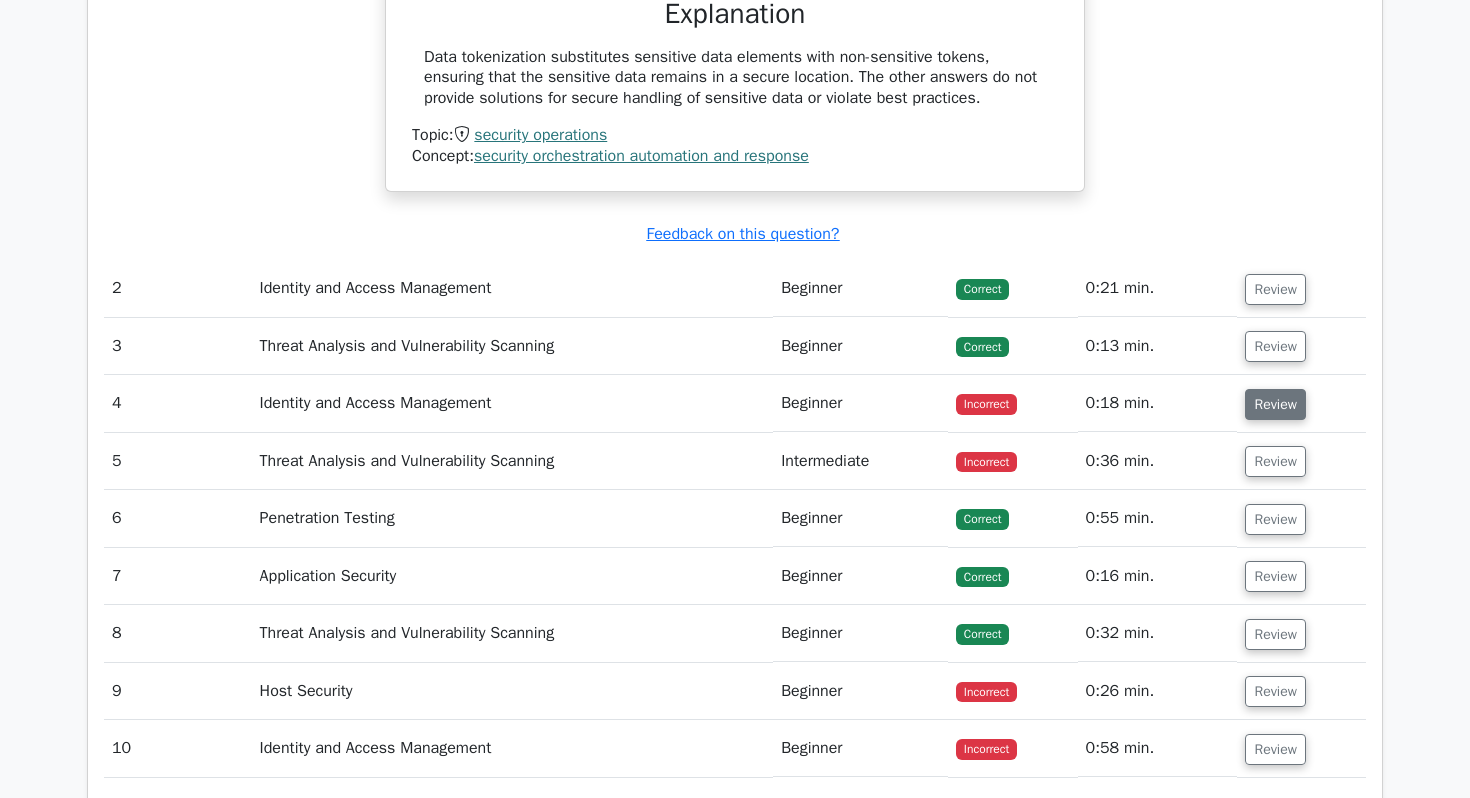 click on "Review" at bounding box center (1275, 404) 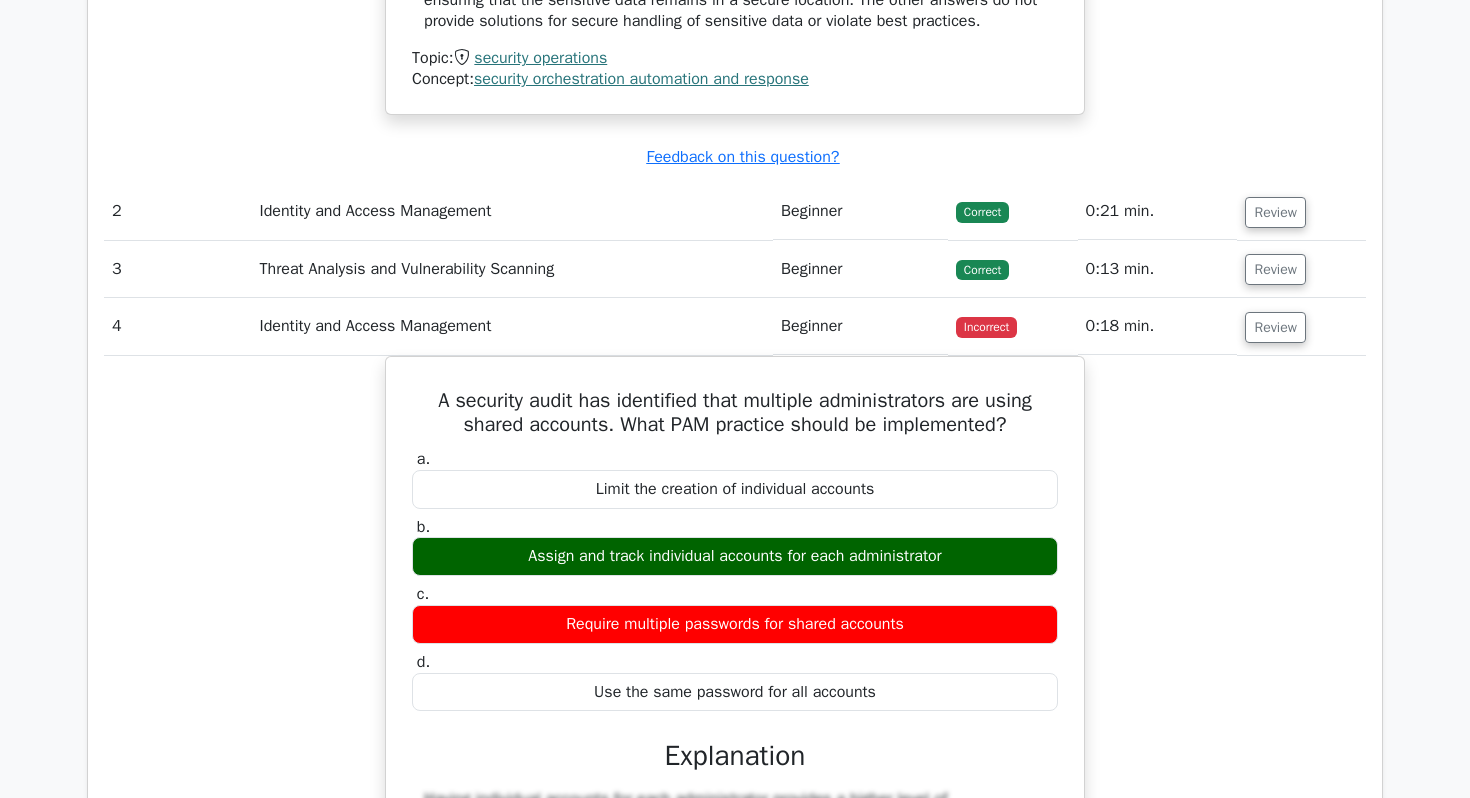 scroll, scrollTop: 2128, scrollLeft: 0, axis: vertical 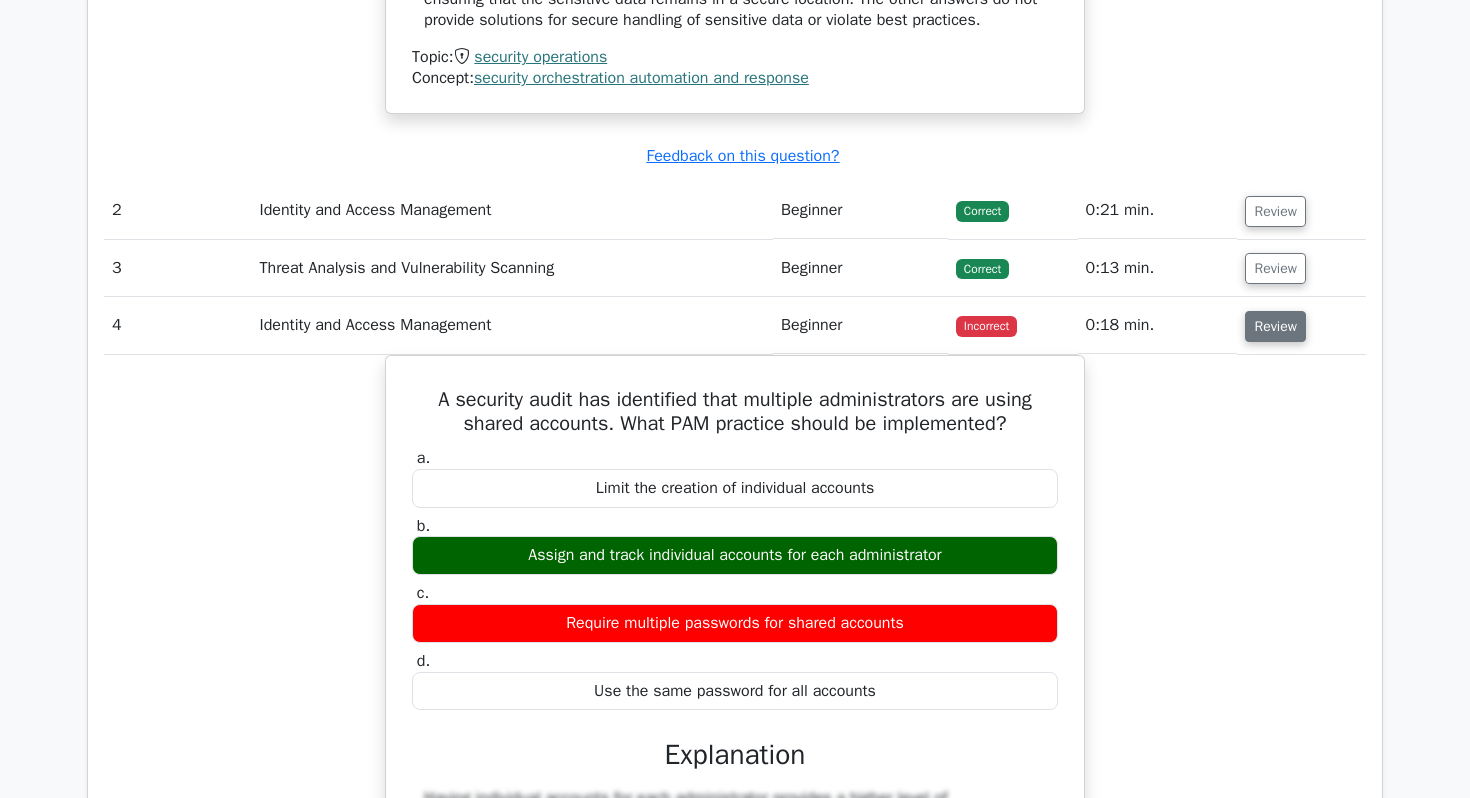 click on "Review" at bounding box center [1275, 326] 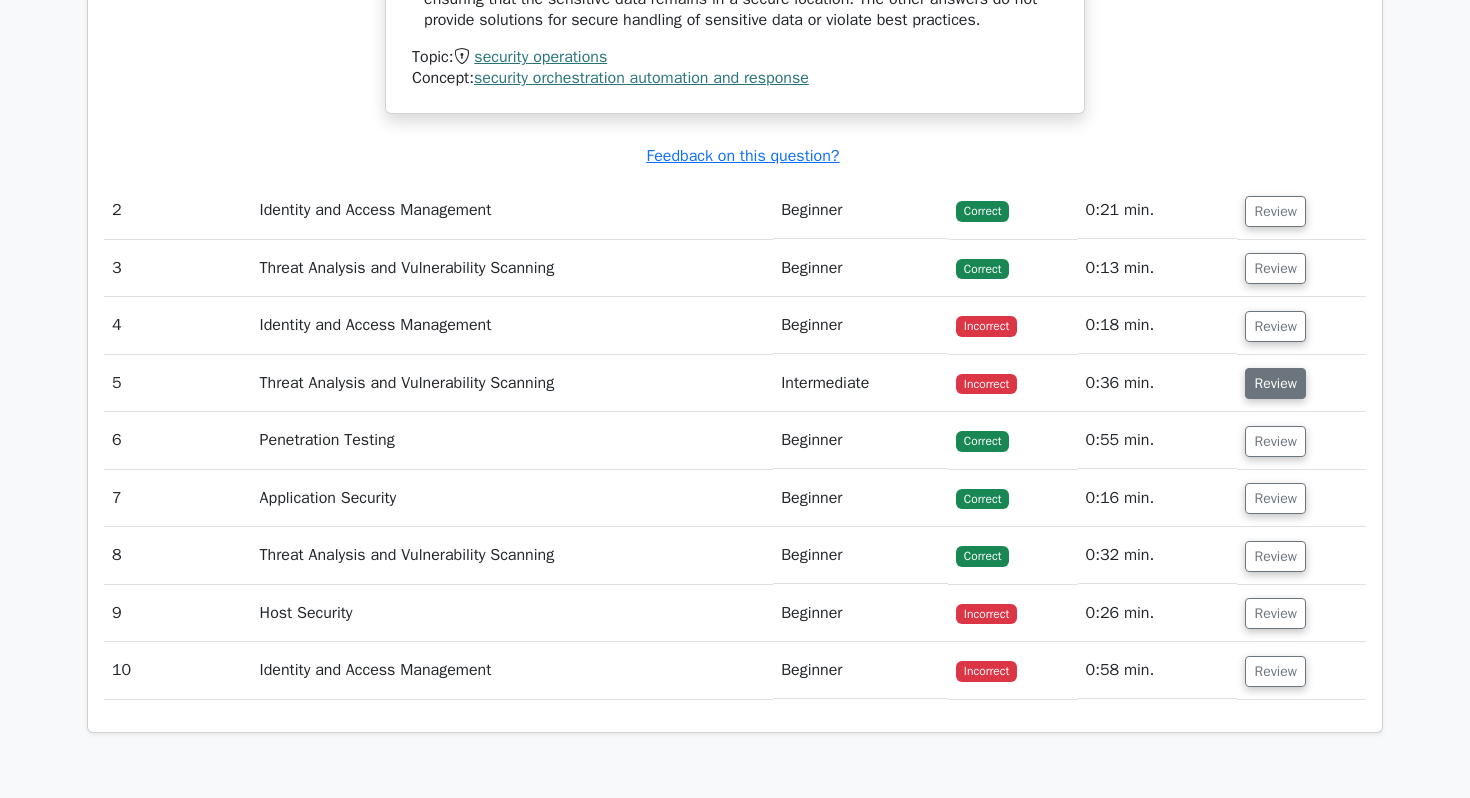 click on "Review" at bounding box center (1275, 383) 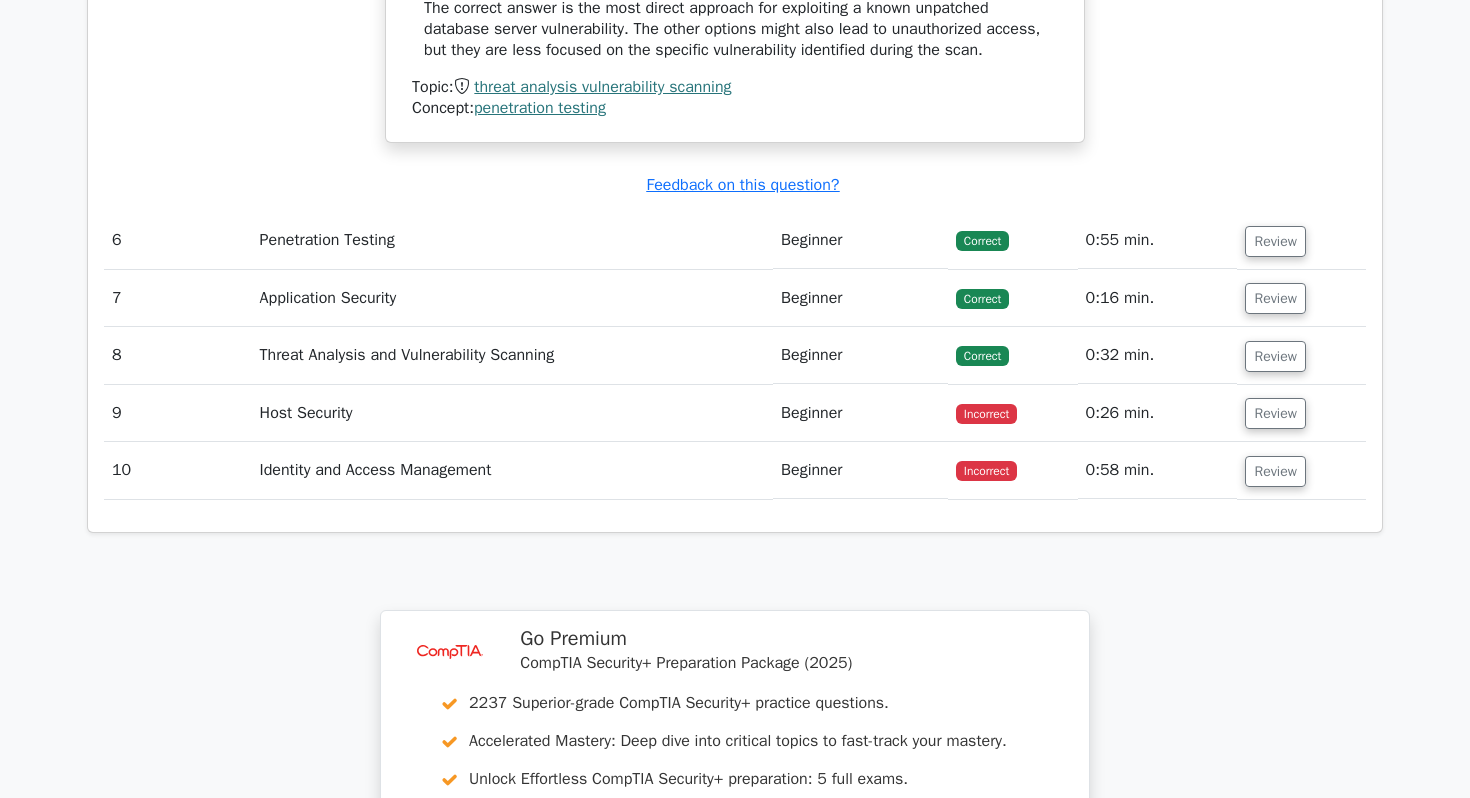 scroll, scrollTop: 3008, scrollLeft: 0, axis: vertical 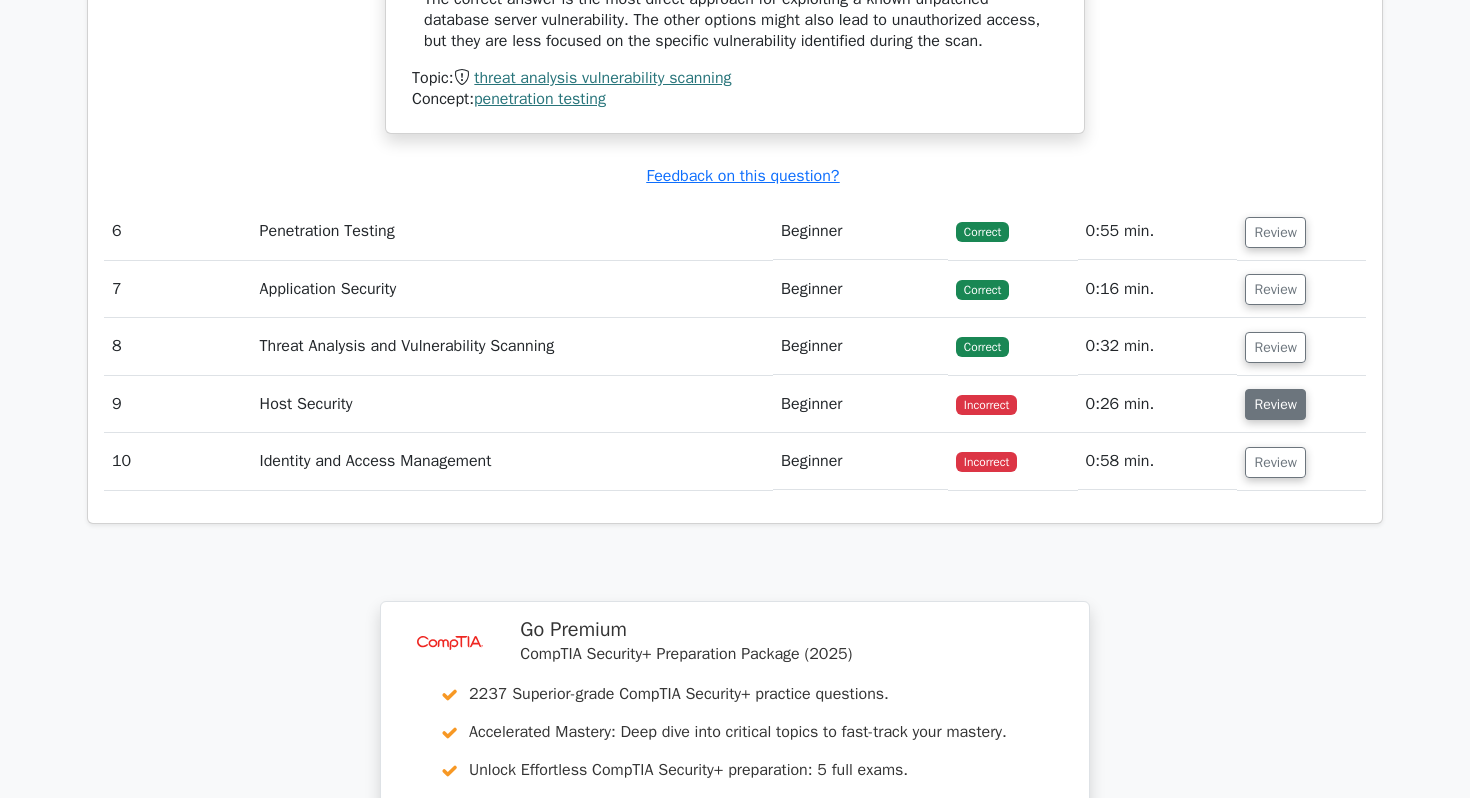 click on "Review" at bounding box center [1275, 404] 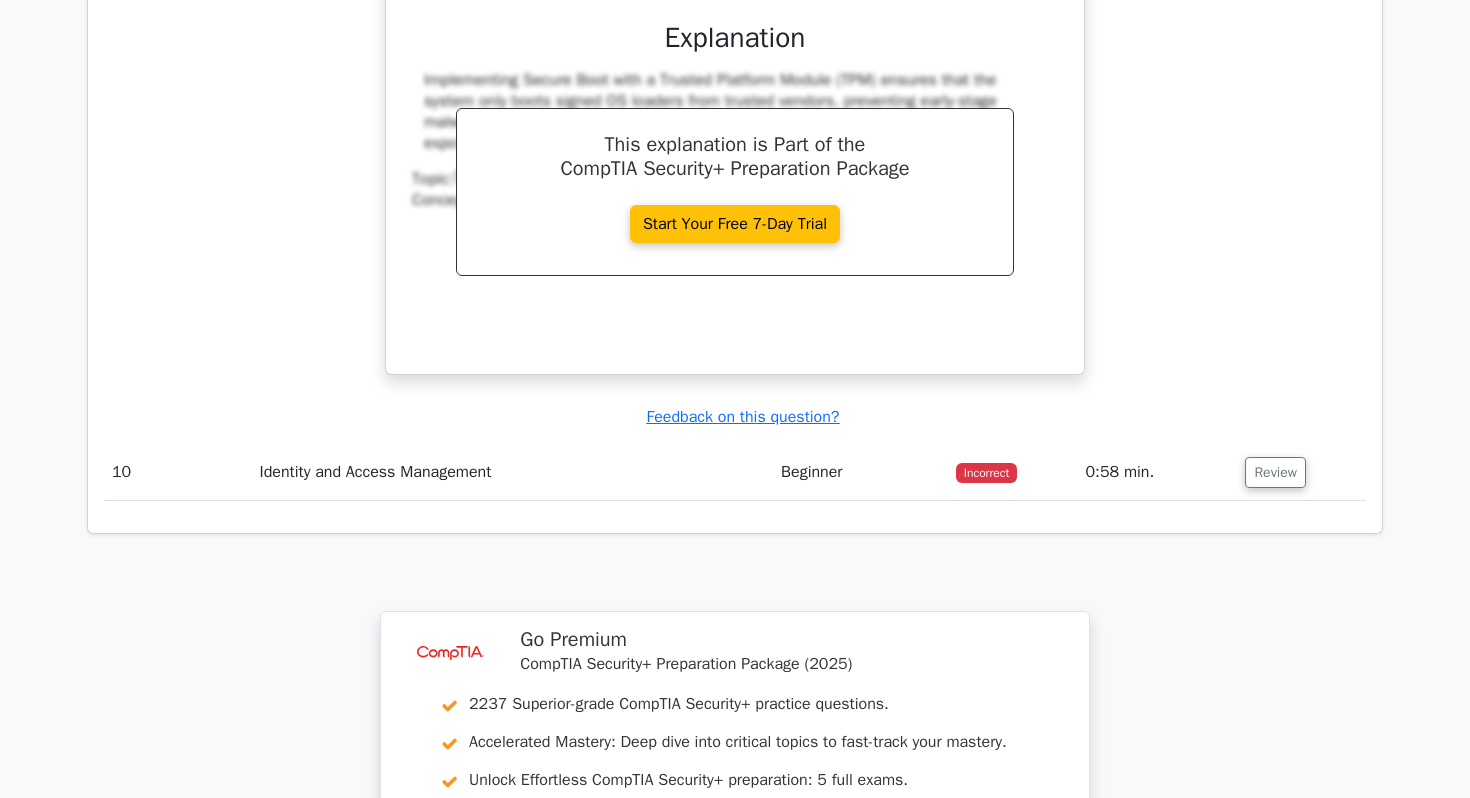 scroll, scrollTop: 4062, scrollLeft: 0, axis: vertical 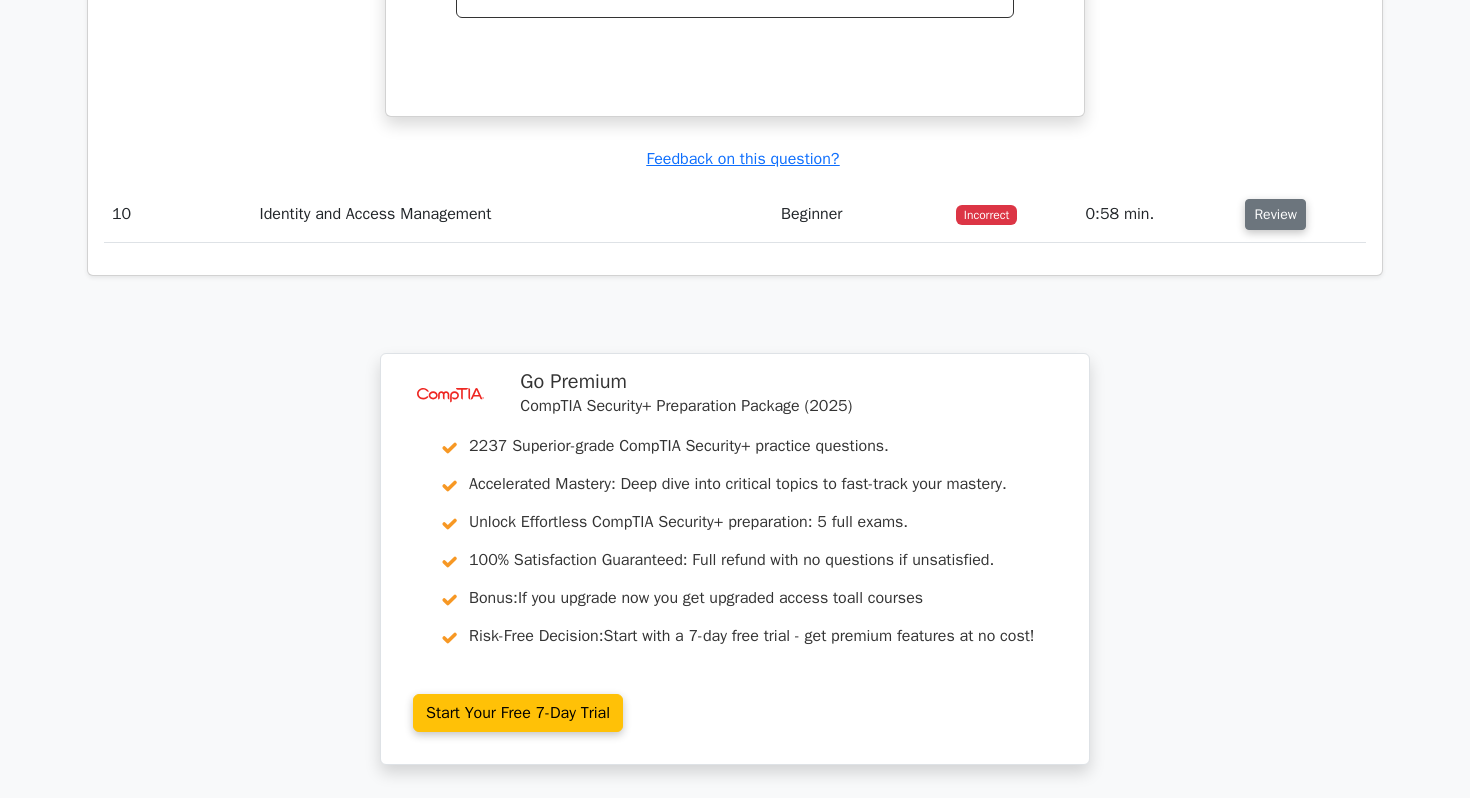 click on "Review" at bounding box center (1275, 214) 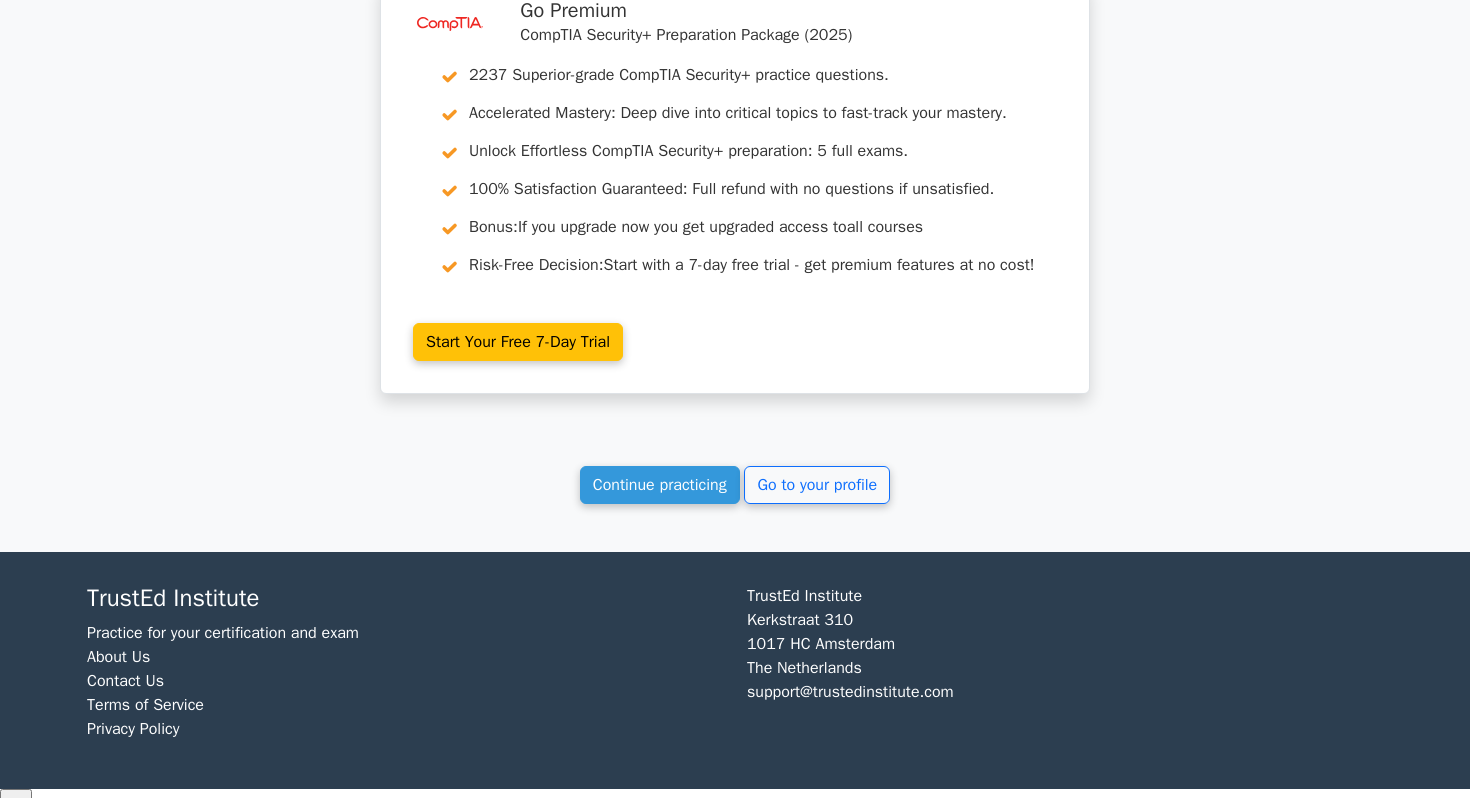 scroll, scrollTop: 5368, scrollLeft: 0, axis: vertical 